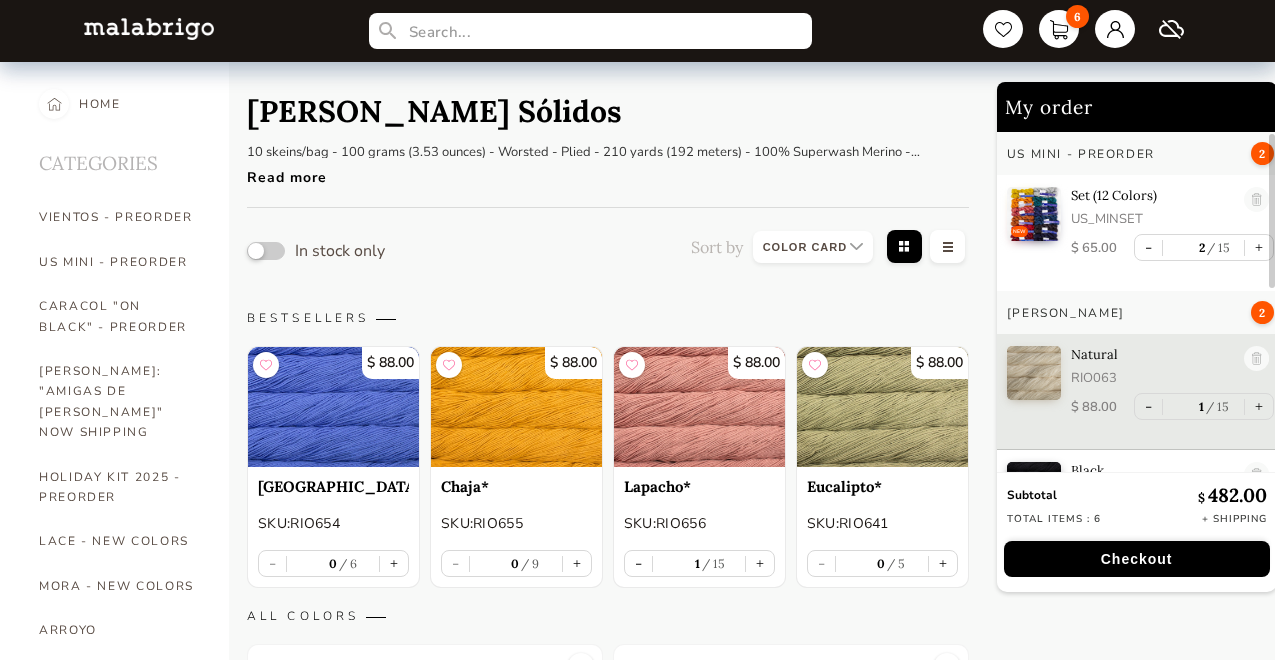 select on "INDEX" 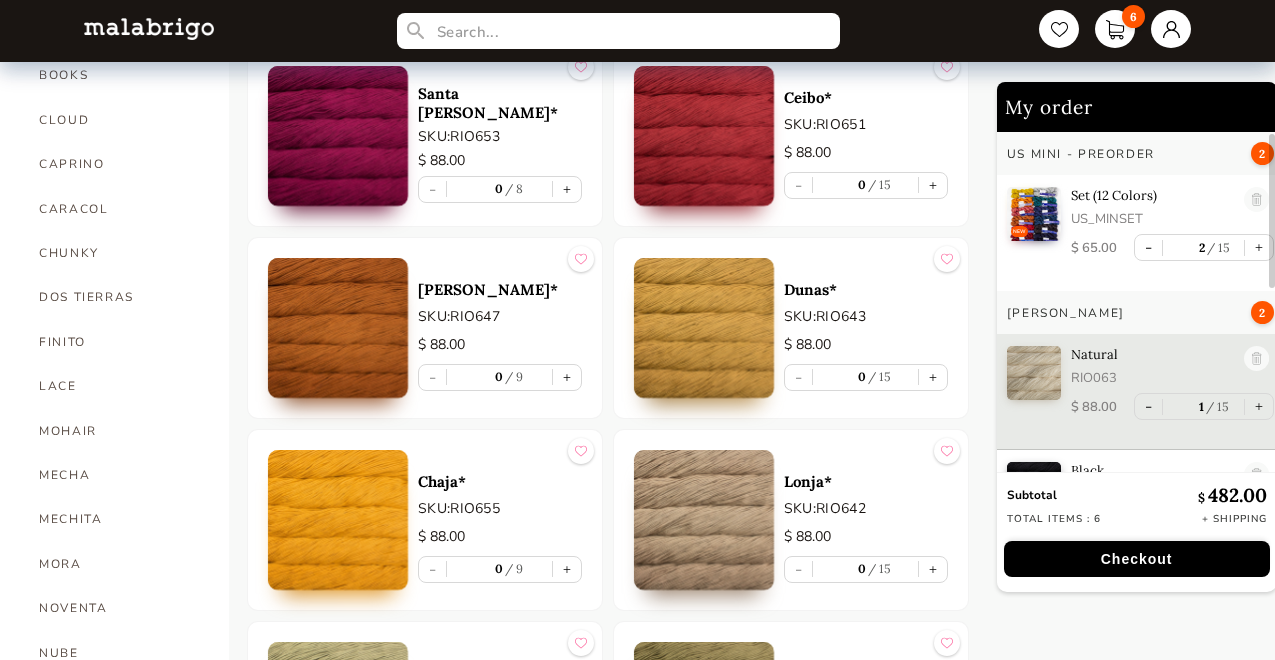 scroll, scrollTop: 593, scrollLeft: 0, axis: vertical 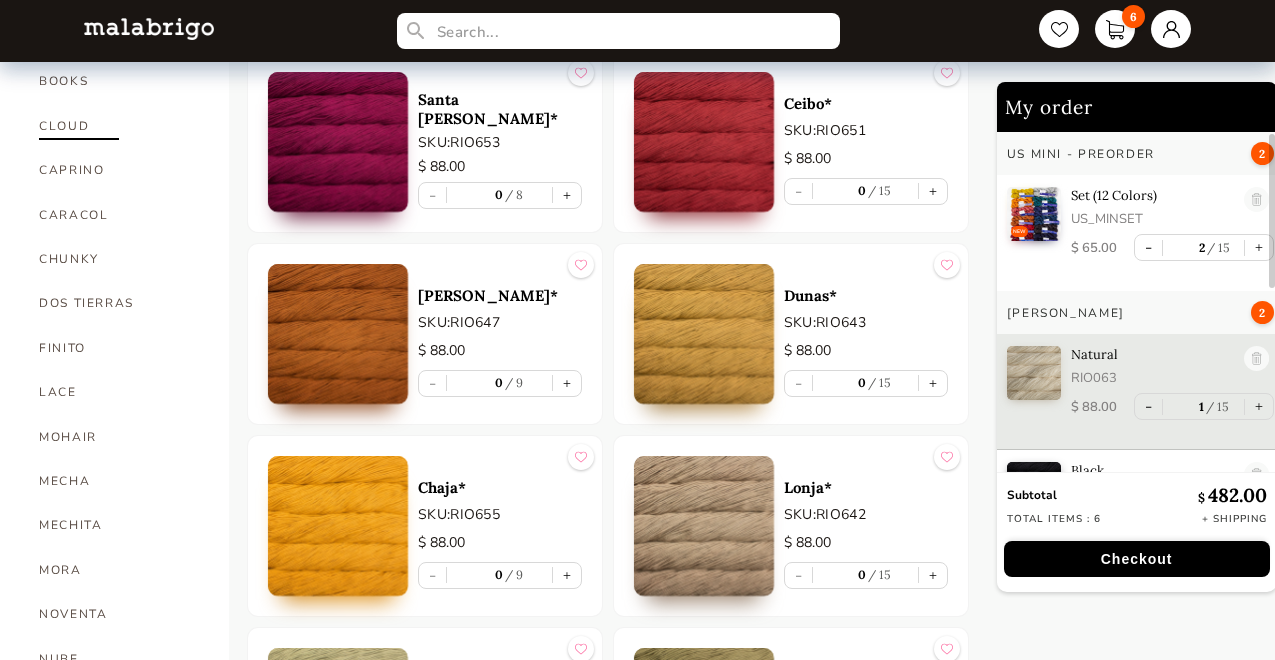 click on "CLOUD" at bounding box center (119, 126) 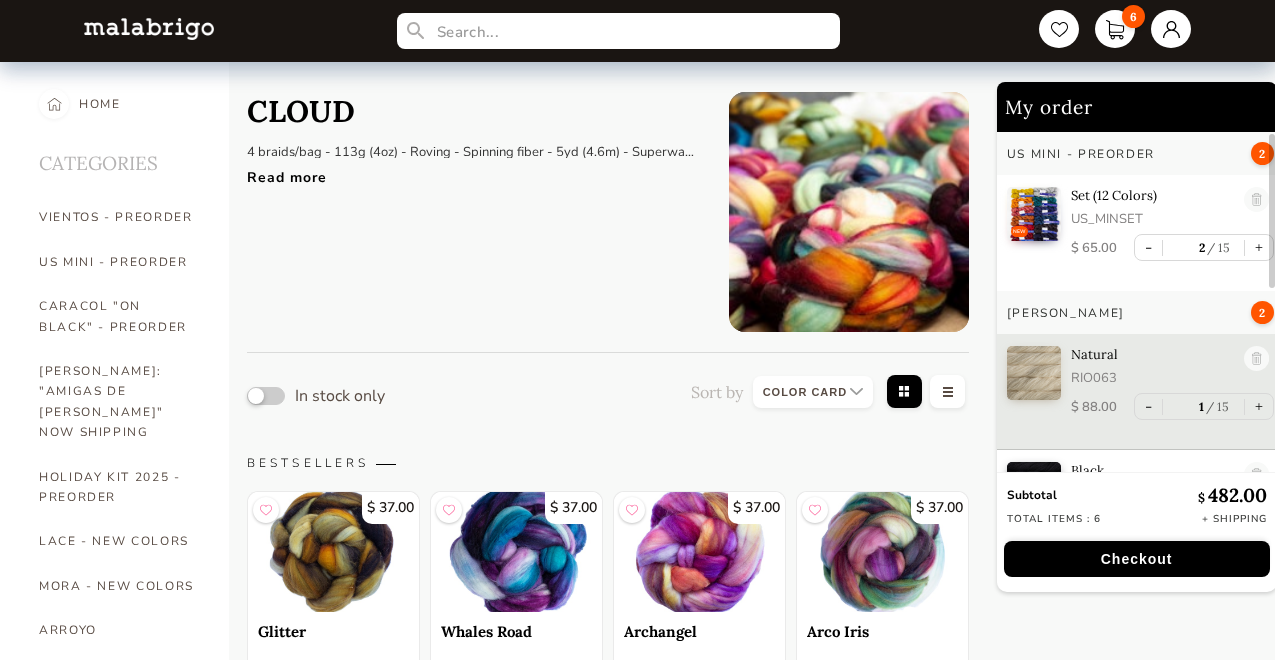 scroll, scrollTop: 0, scrollLeft: 0, axis: both 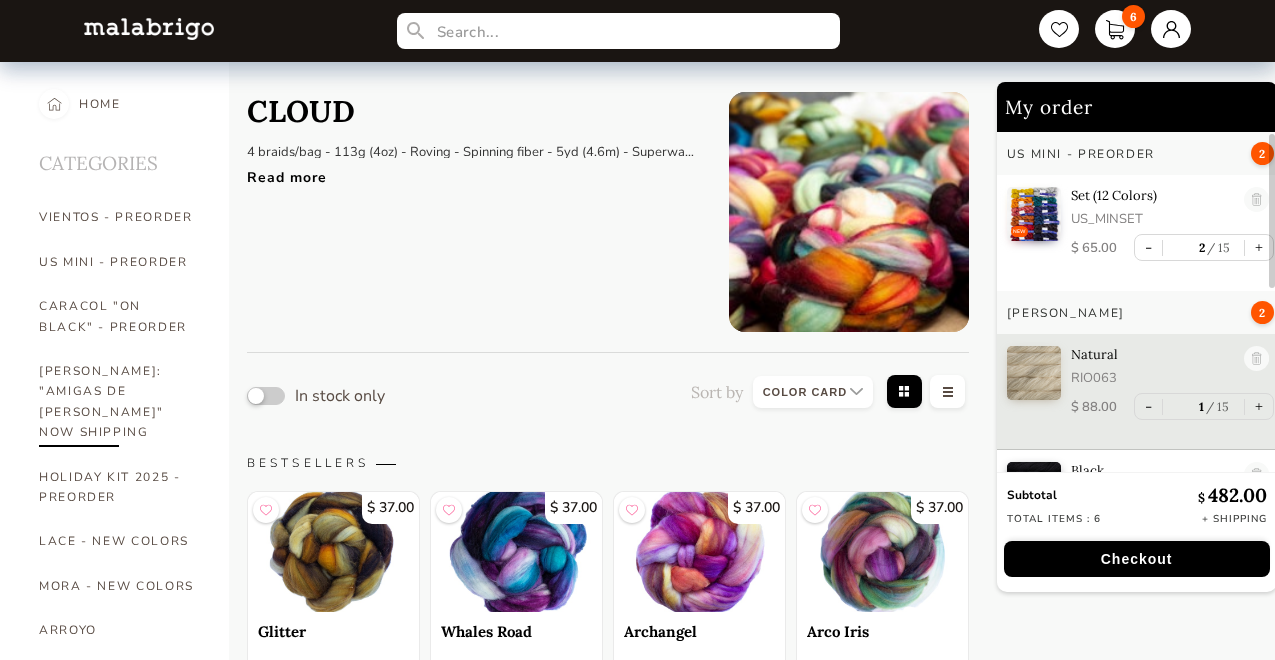 click on "[PERSON_NAME]: "AMIGAS DE [PERSON_NAME]"  NOW SHIPPING" at bounding box center [119, 402] 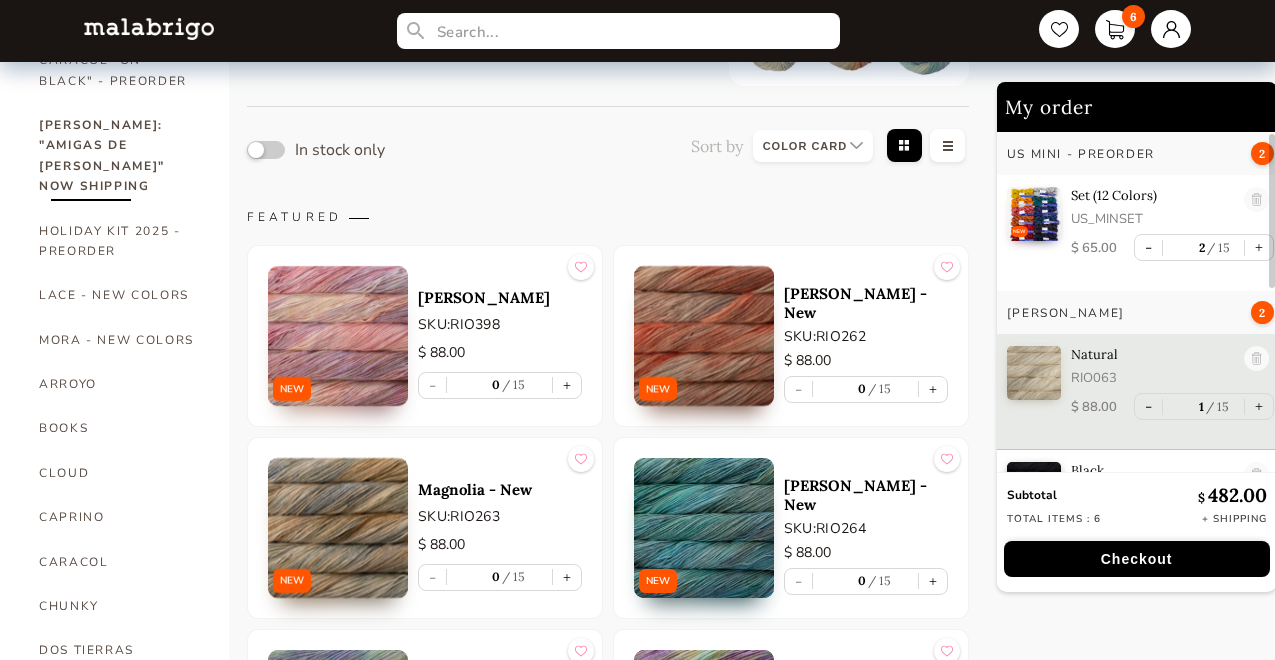 scroll, scrollTop: 236, scrollLeft: 0, axis: vertical 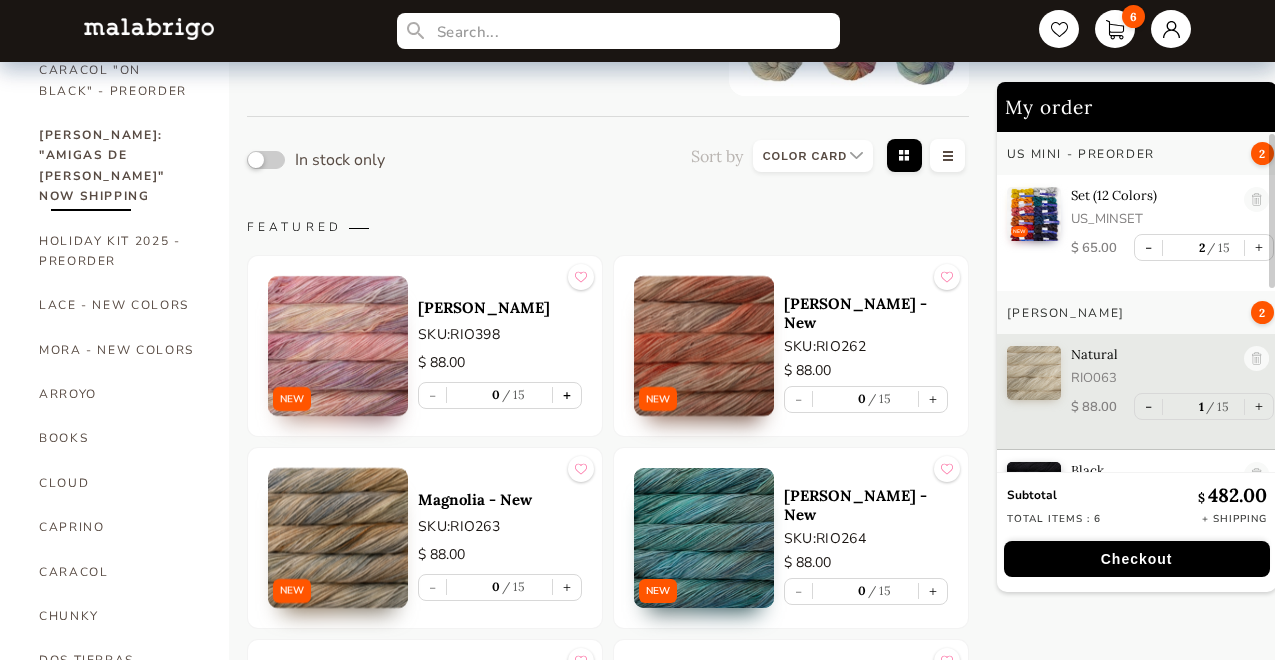 click on "+" at bounding box center [567, 395] 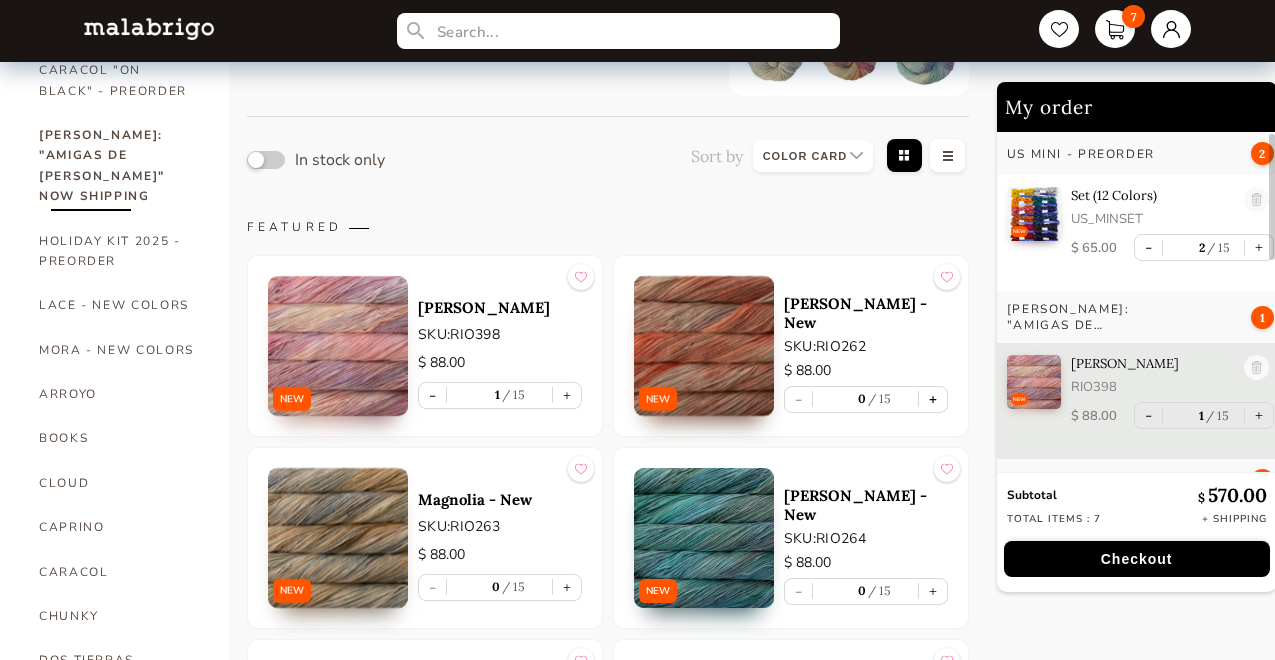 click on "+" at bounding box center (933, 399) 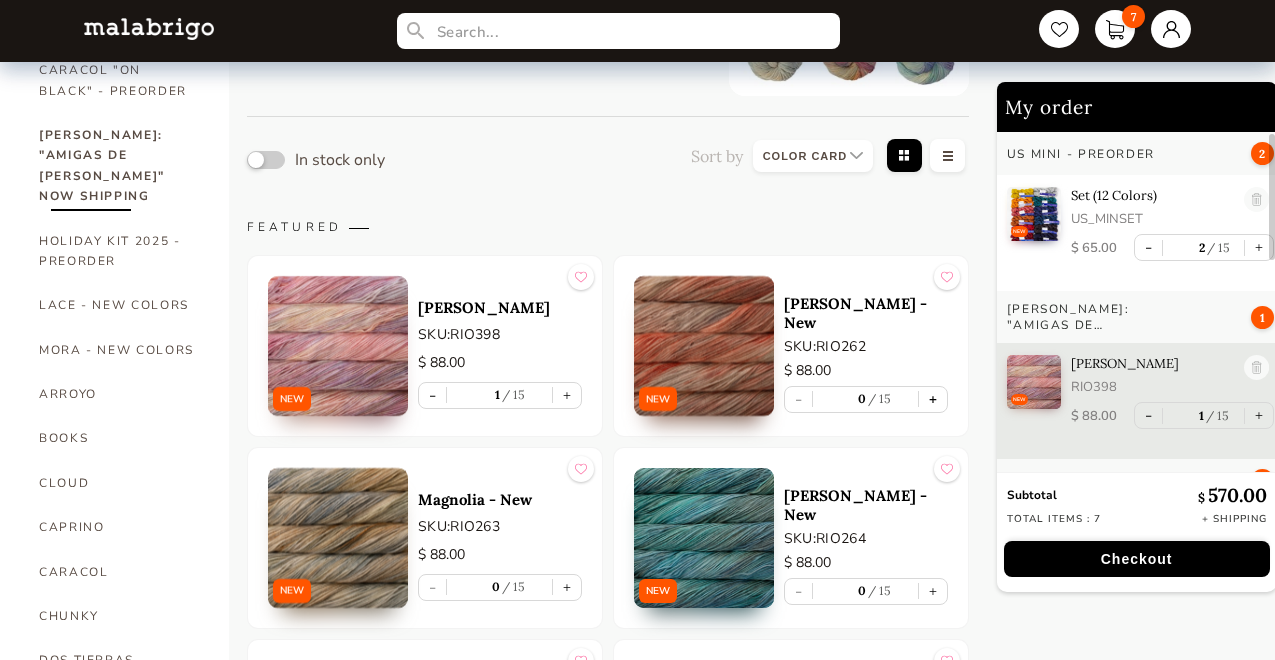 type on "1" 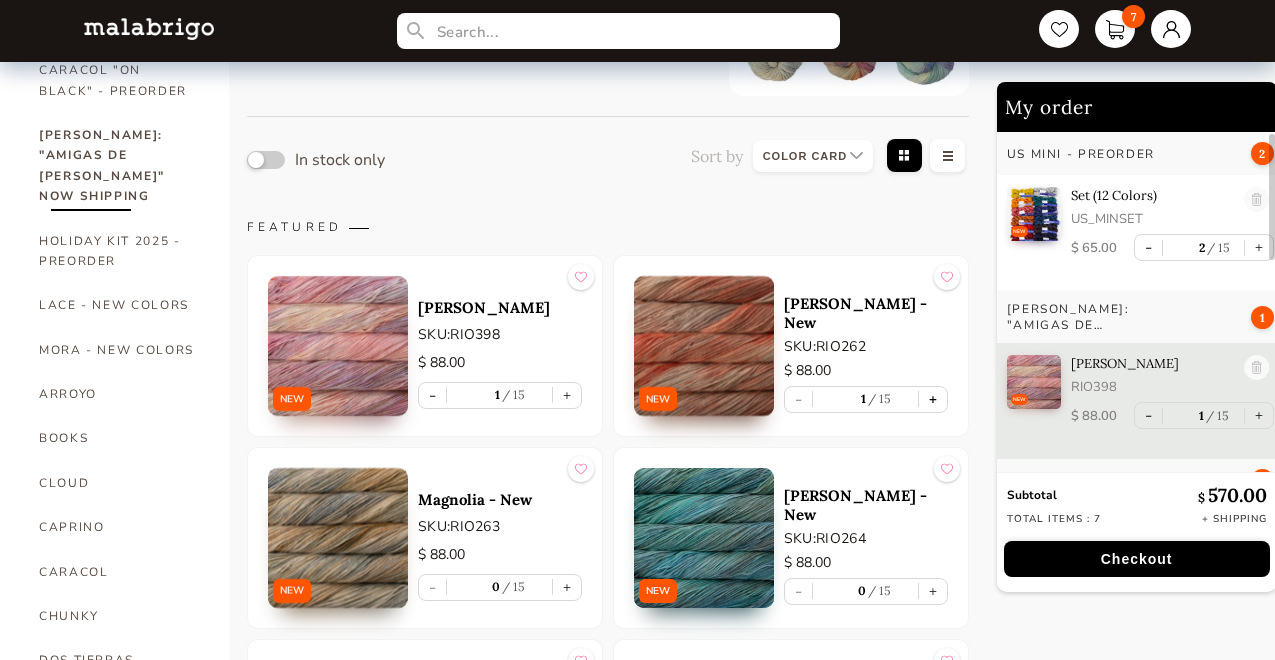 scroll, scrollTop: 7, scrollLeft: 0, axis: vertical 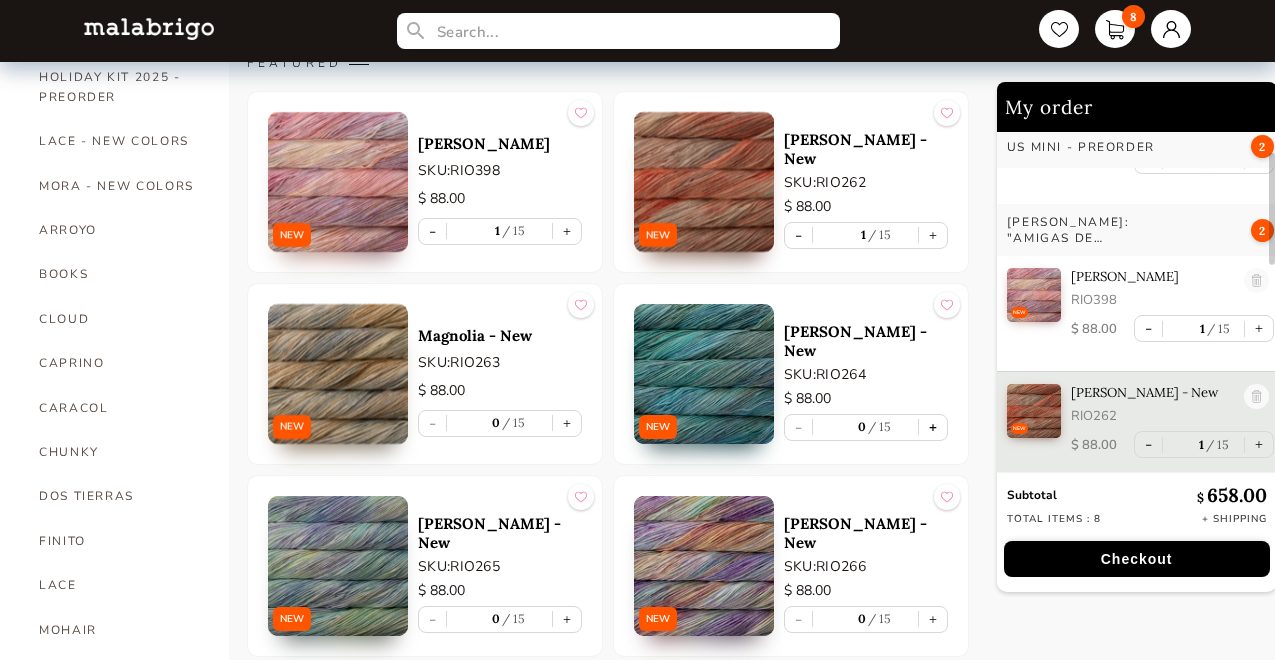 click on "+" at bounding box center [933, 427] 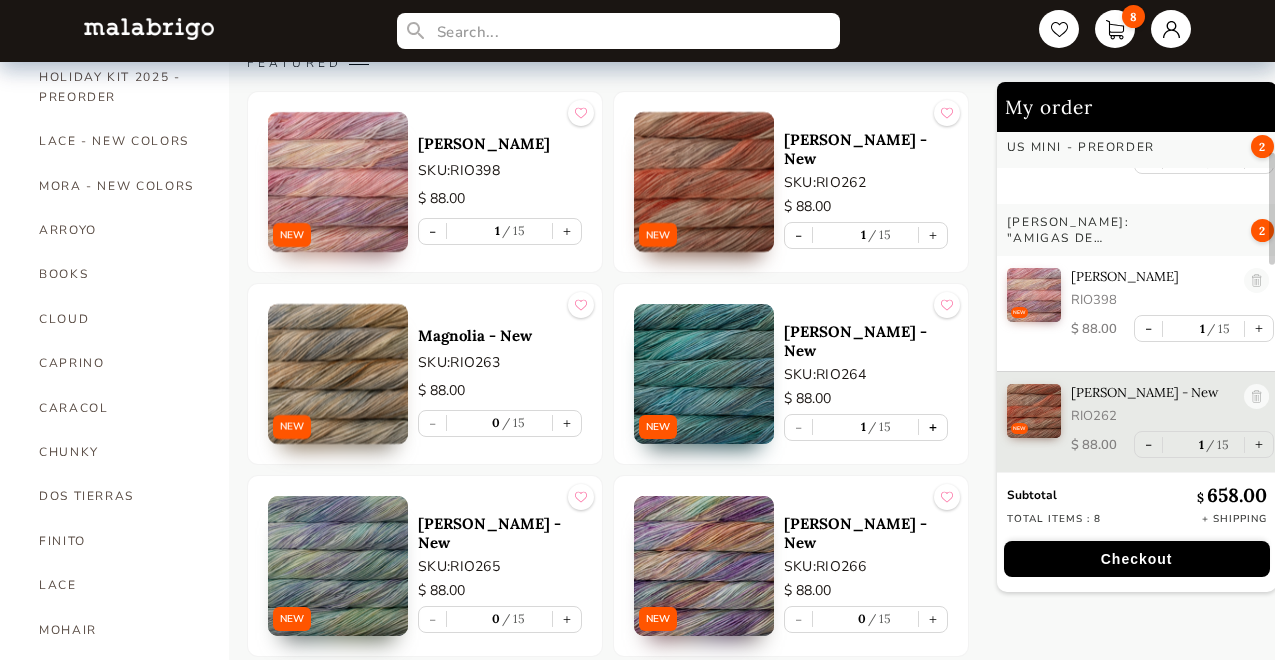 type on "1" 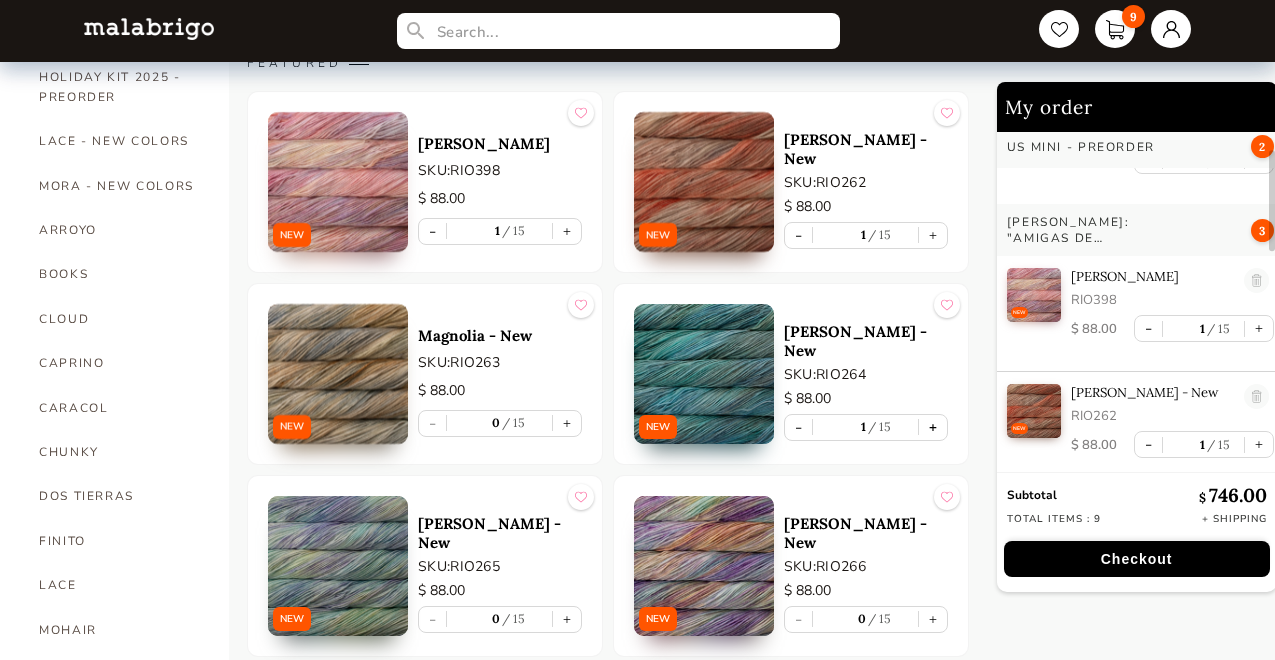 scroll, scrollTop: 196, scrollLeft: 0, axis: vertical 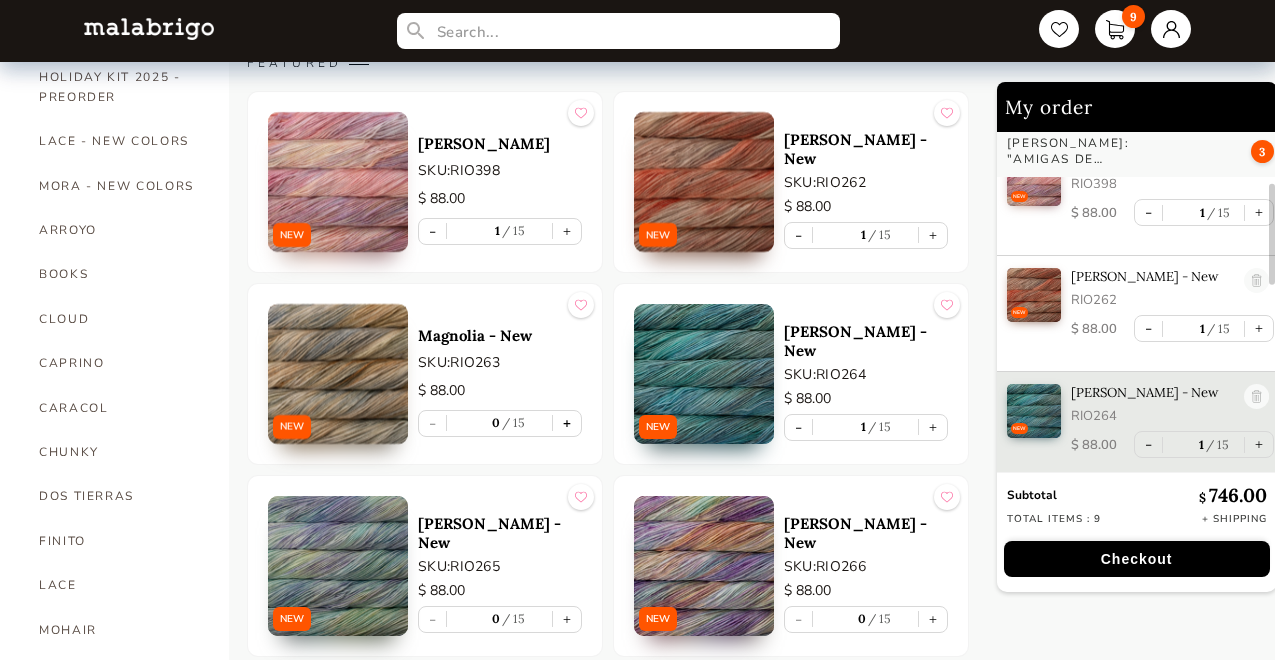 click on "+" at bounding box center (567, 423) 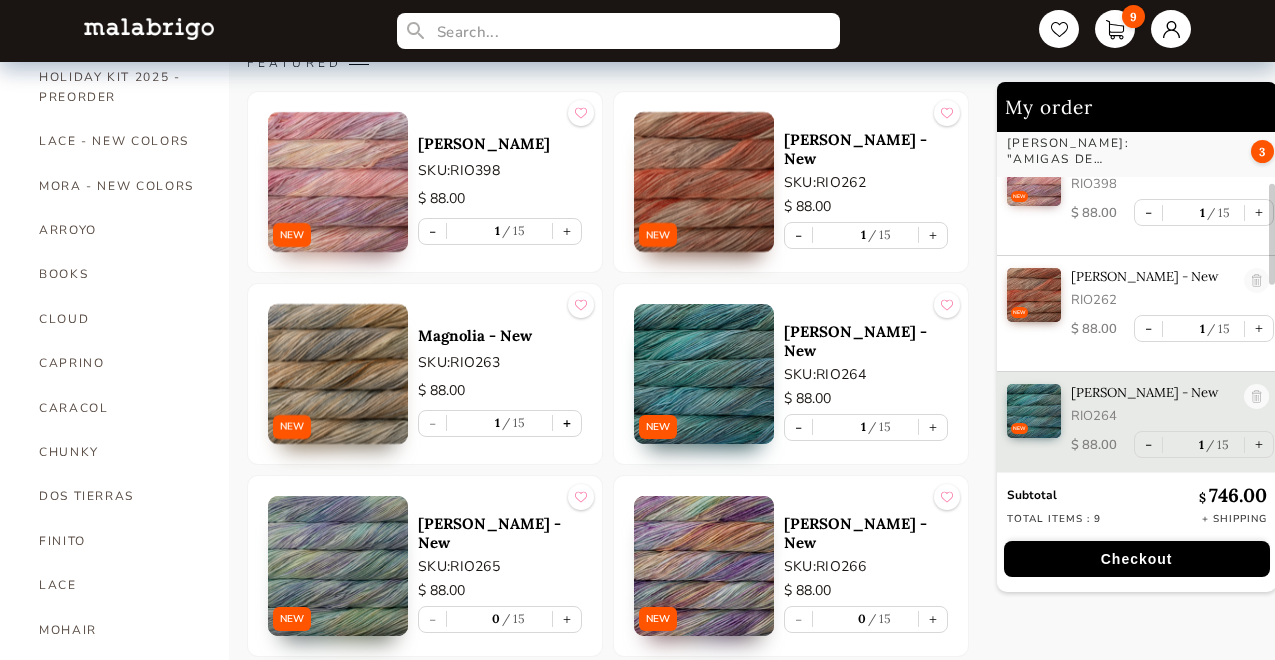 scroll, scrollTop: 312, scrollLeft: 0, axis: vertical 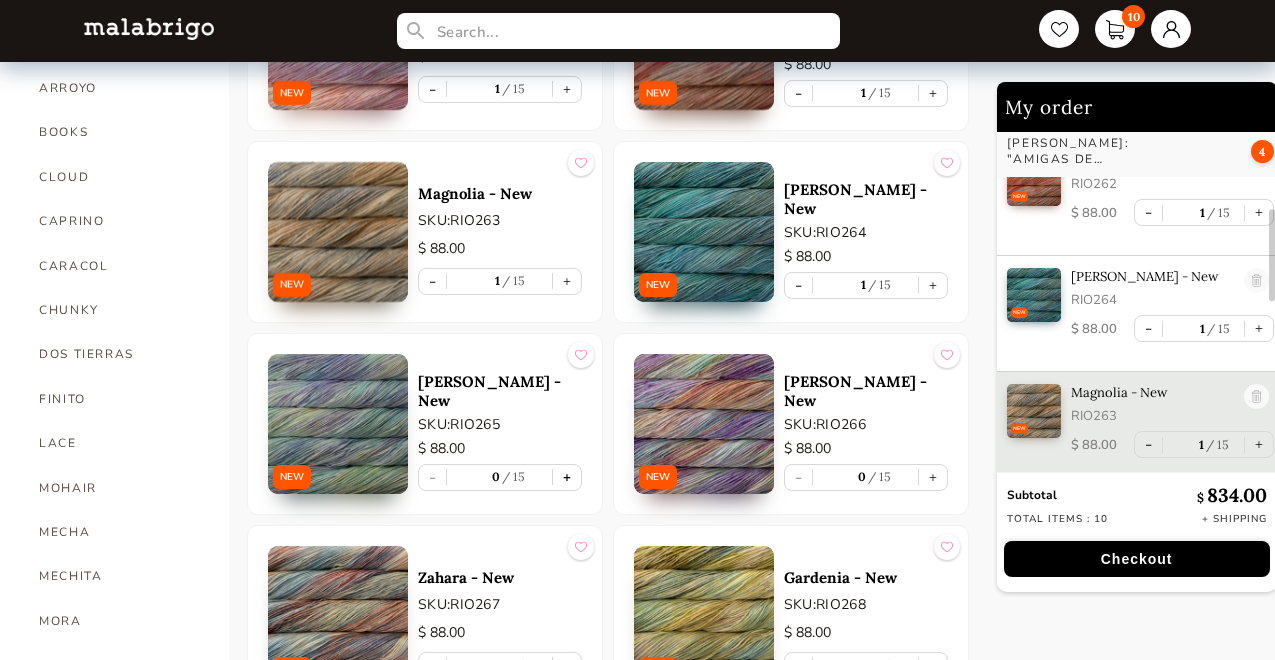 click on "+" at bounding box center [567, 477] 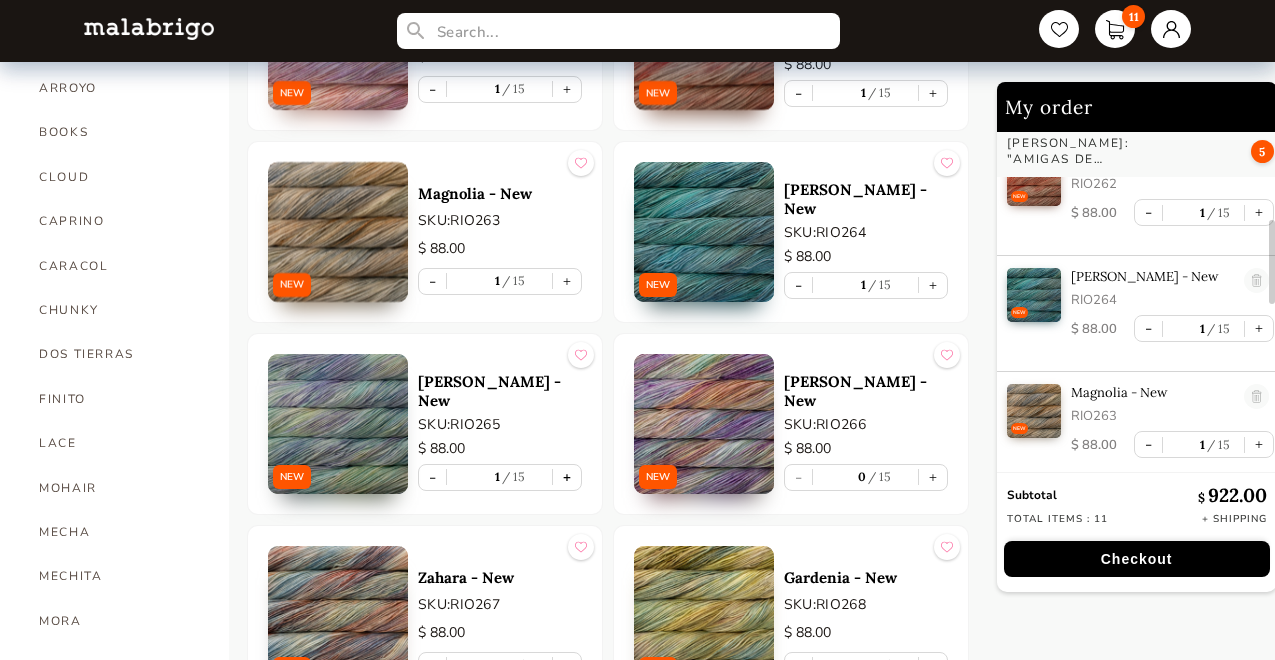 scroll, scrollTop: 428, scrollLeft: 0, axis: vertical 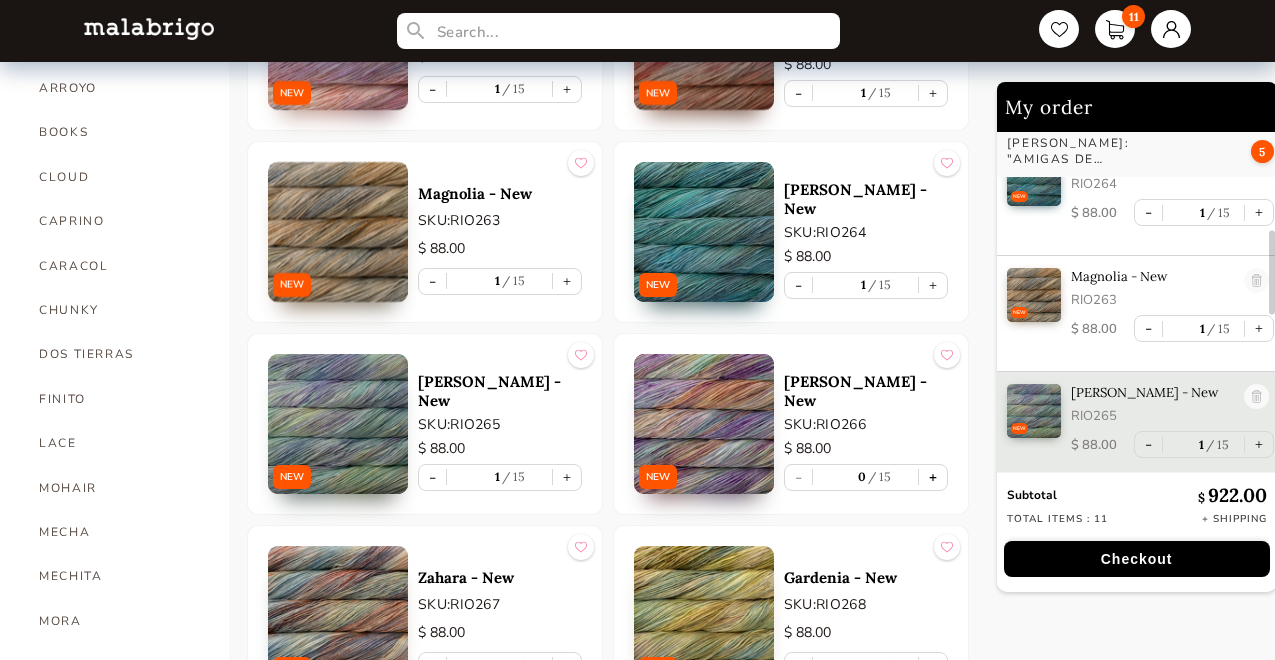 click on "+" at bounding box center (933, 477) 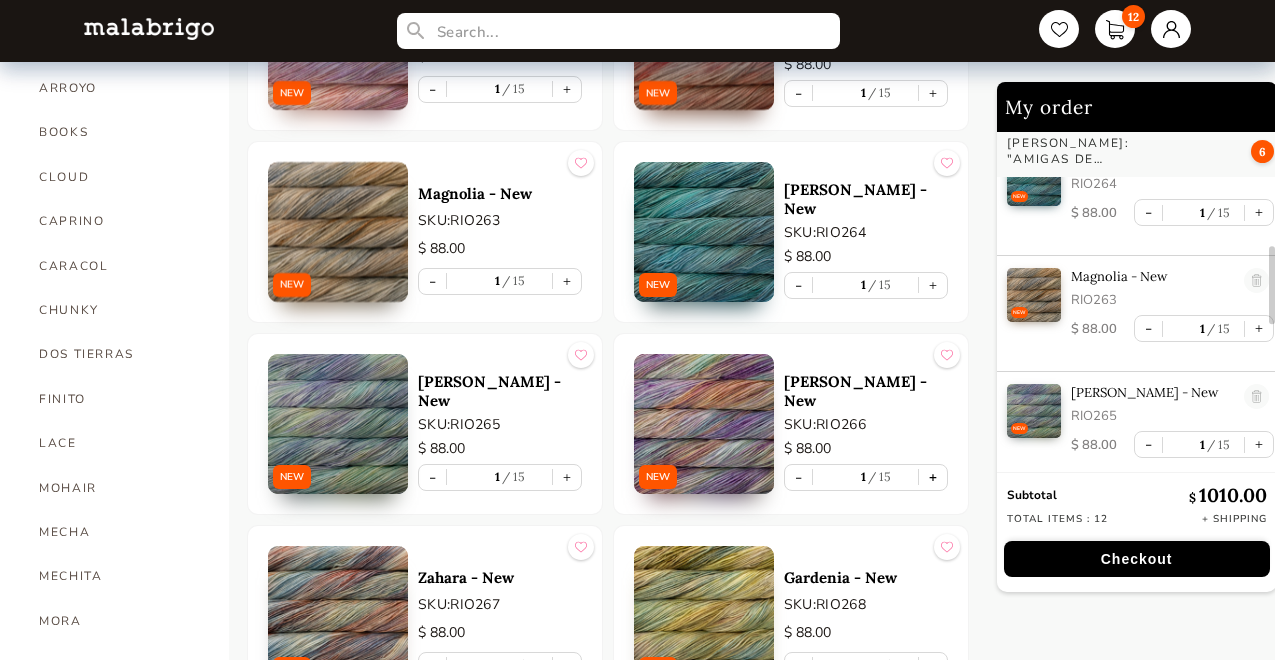 scroll, scrollTop: 544, scrollLeft: 0, axis: vertical 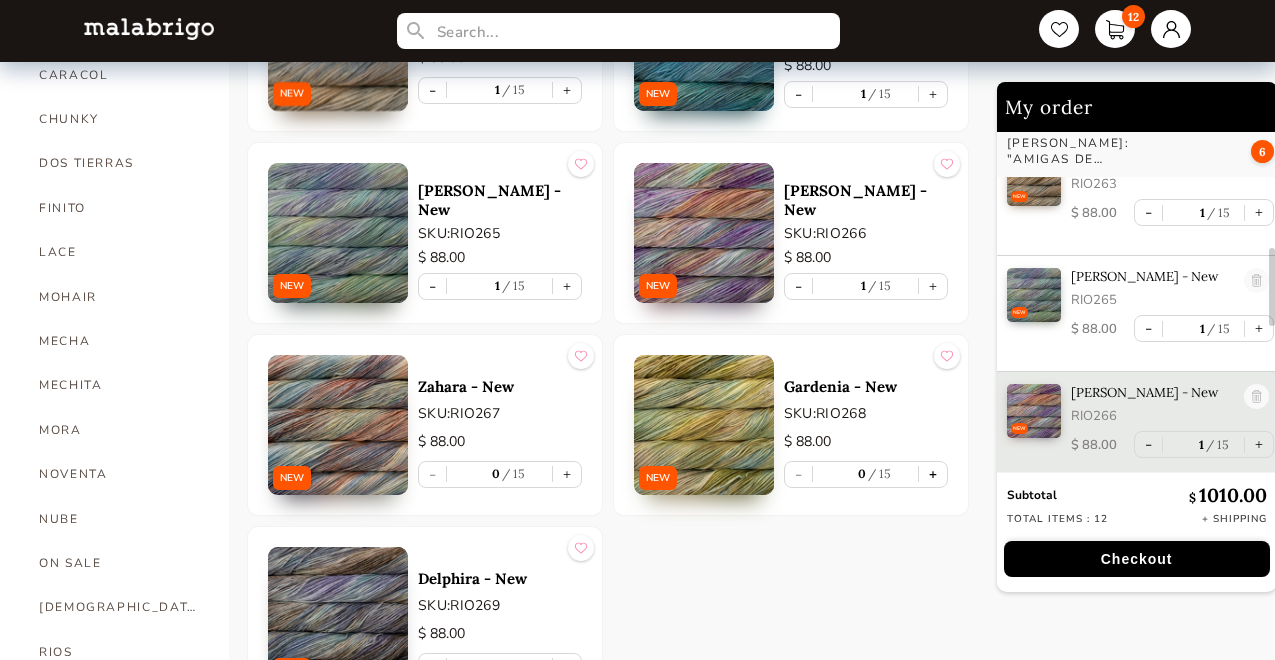 click on "+" at bounding box center [933, 474] 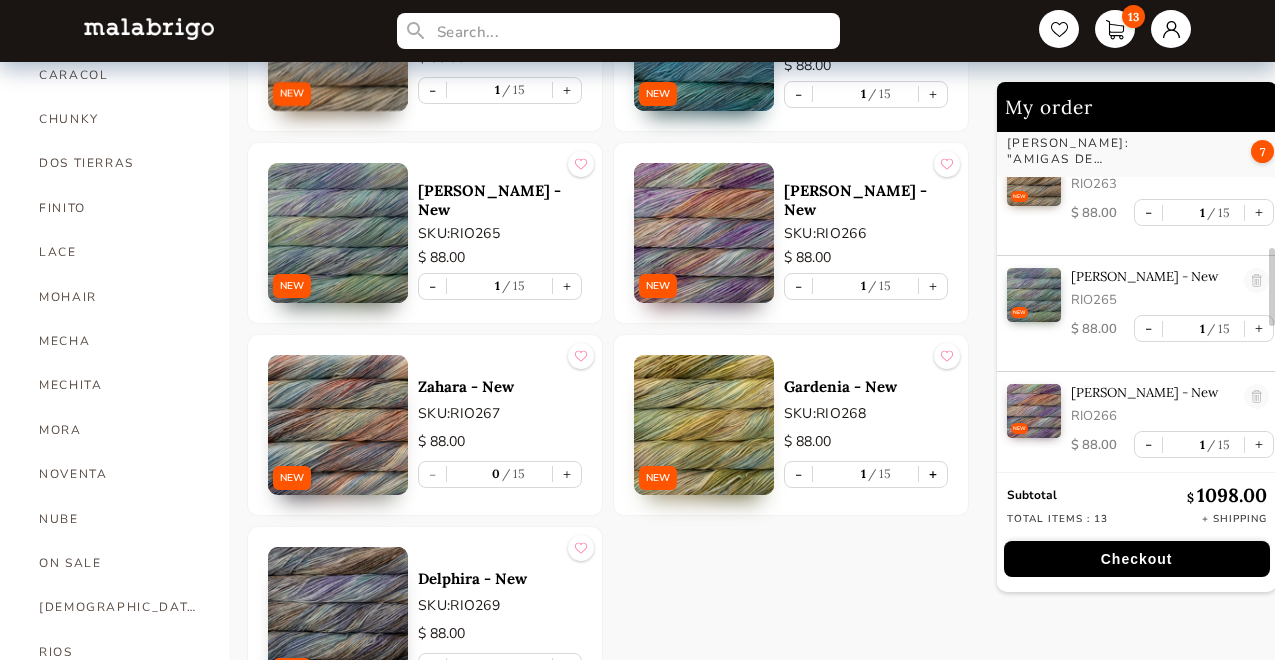scroll, scrollTop: 660, scrollLeft: 0, axis: vertical 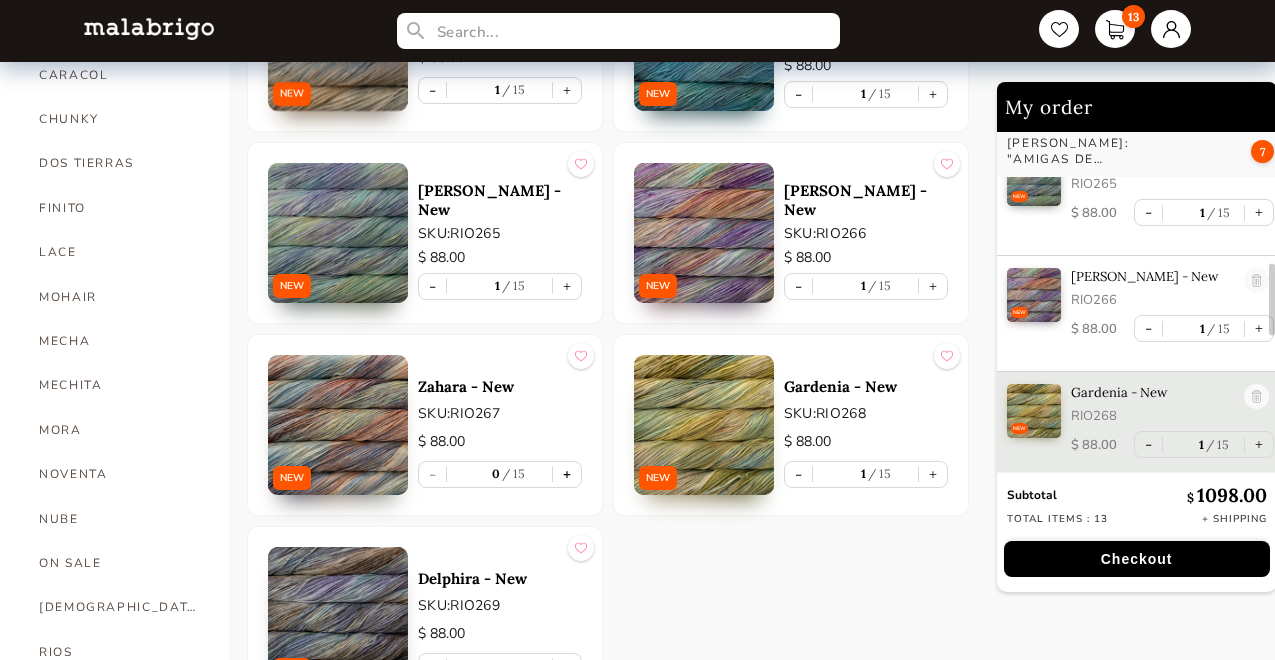 click on "+" at bounding box center [567, 474] 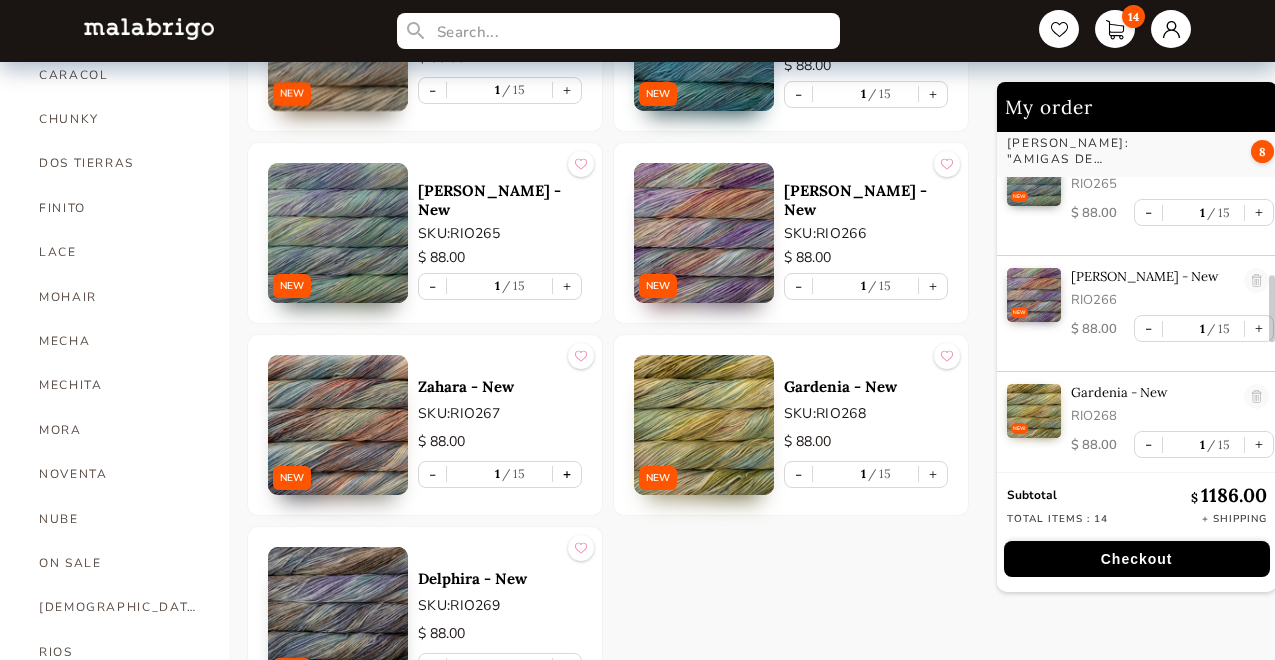 scroll, scrollTop: 776, scrollLeft: 0, axis: vertical 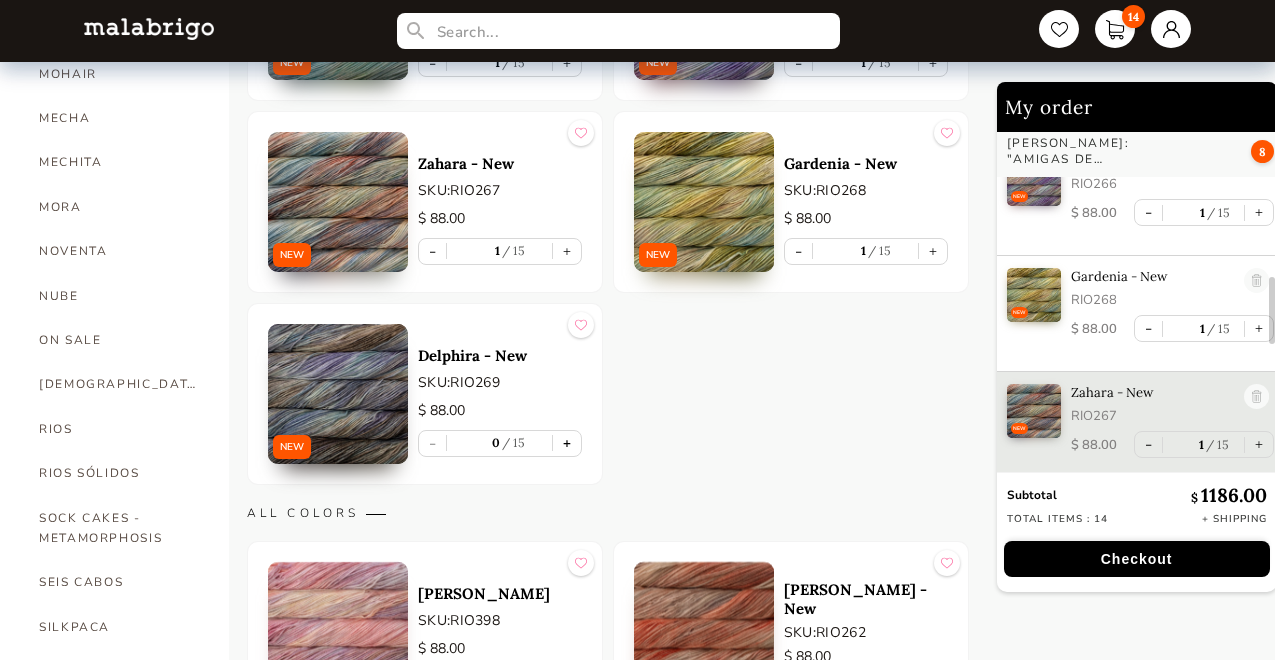 click on "+" at bounding box center (567, 443) 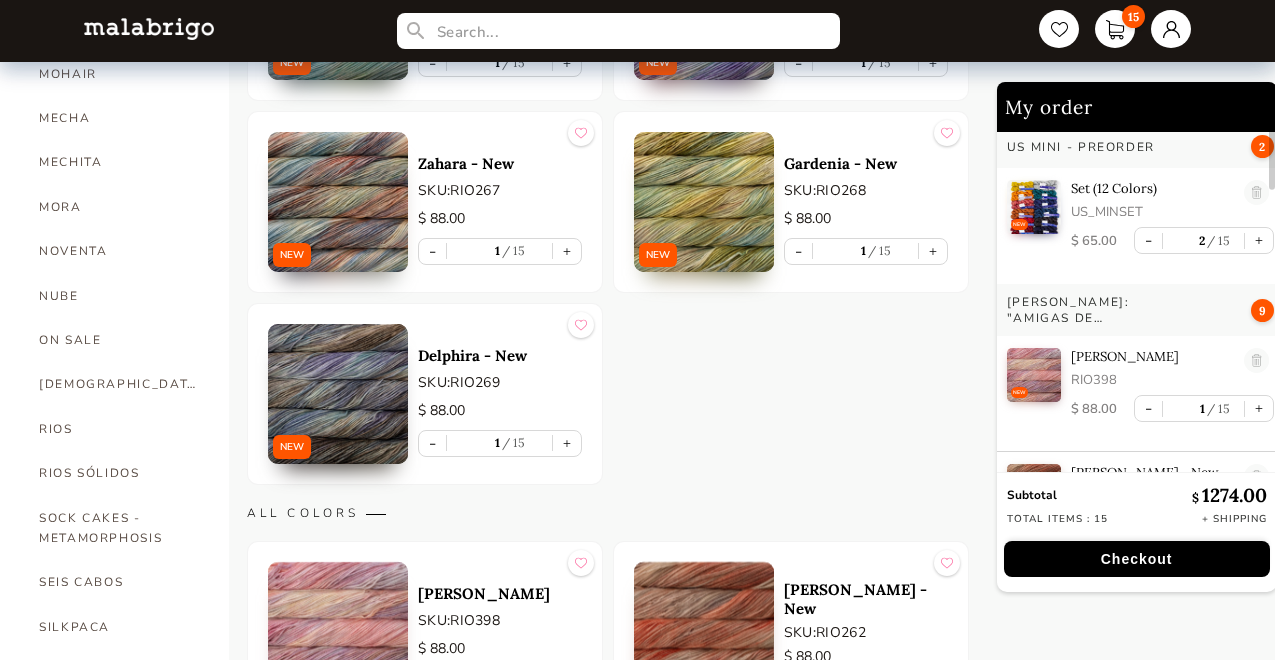 scroll, scrollTop: 0, scrollLeft: 0, axis: both 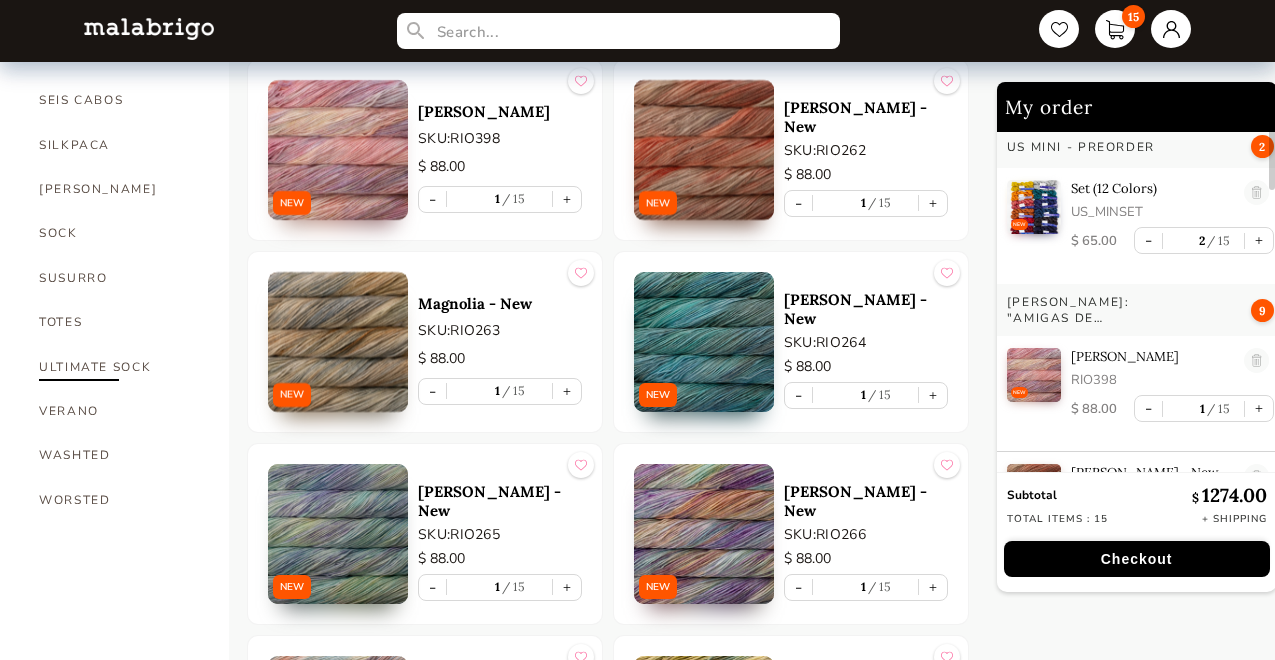 click on "ULTIMATE SOCK" at bounding box center [119, 367] 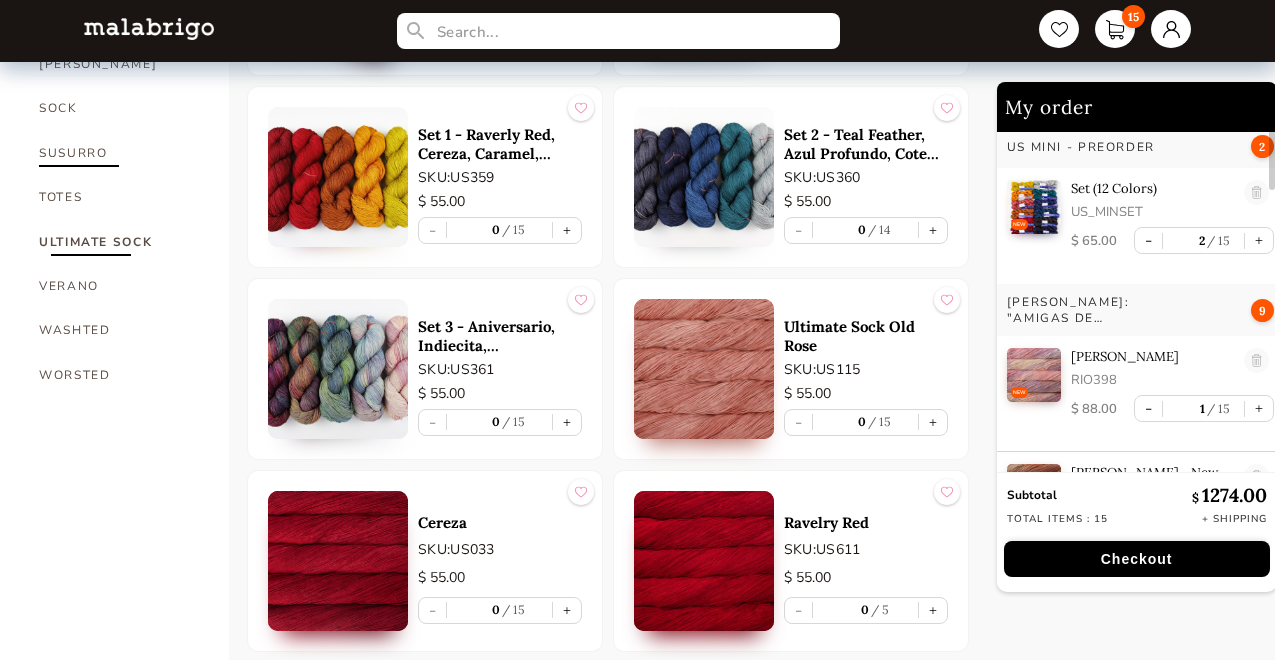 scroll, scrollTop: 1565, scrollLeft: 0, axis: vertical 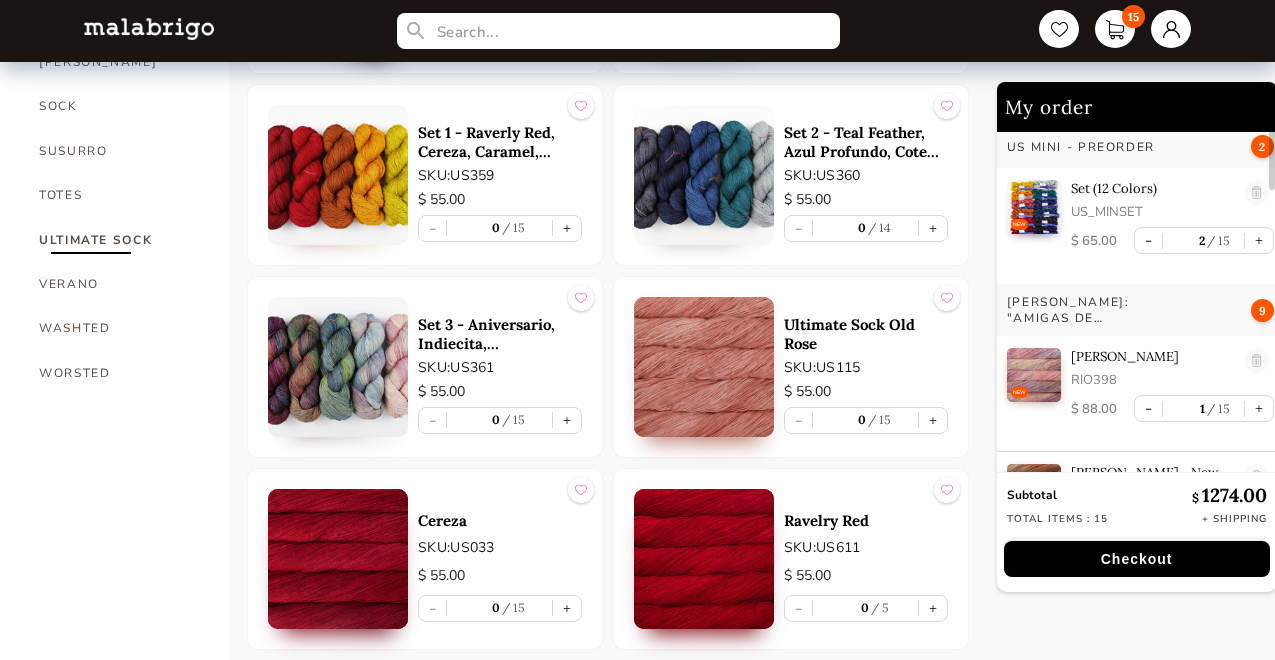 click at bounding box center [338, 367] 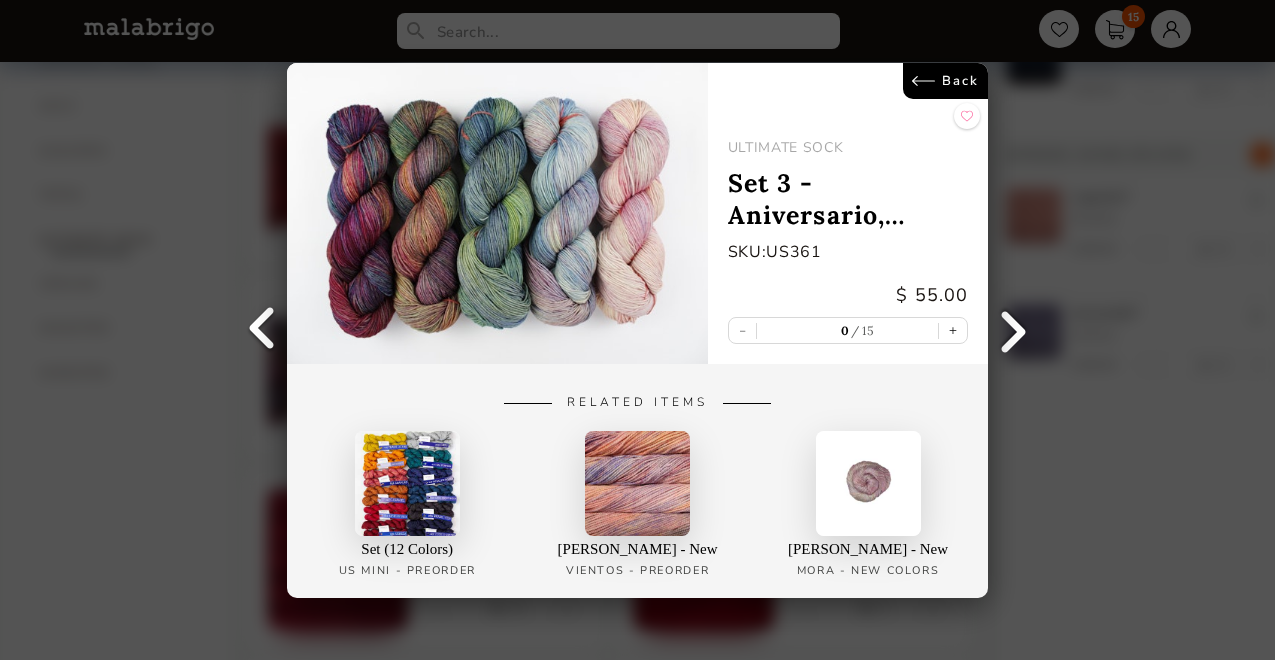 click on "Set 3 - Aniversario, Indiecita, [PERSON_NAME], [PERSON_NAME], Arco Iris" at bounding box center (848, 199) 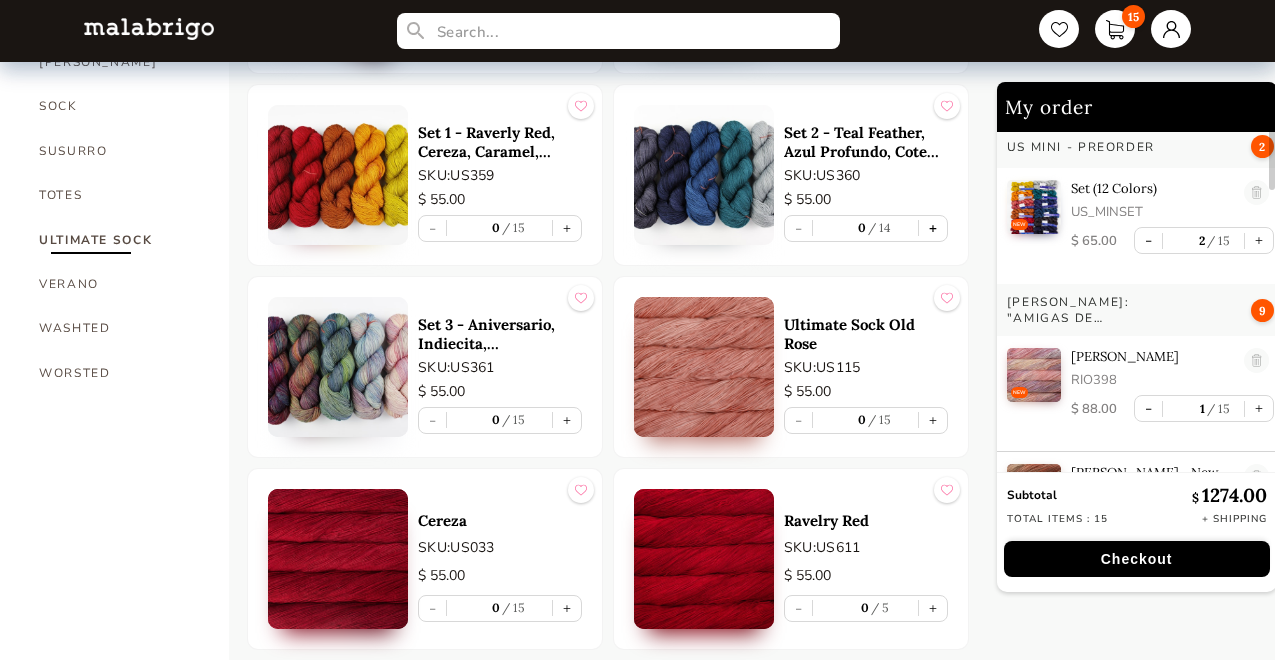 click on "+" at bounding box center (933, 228) 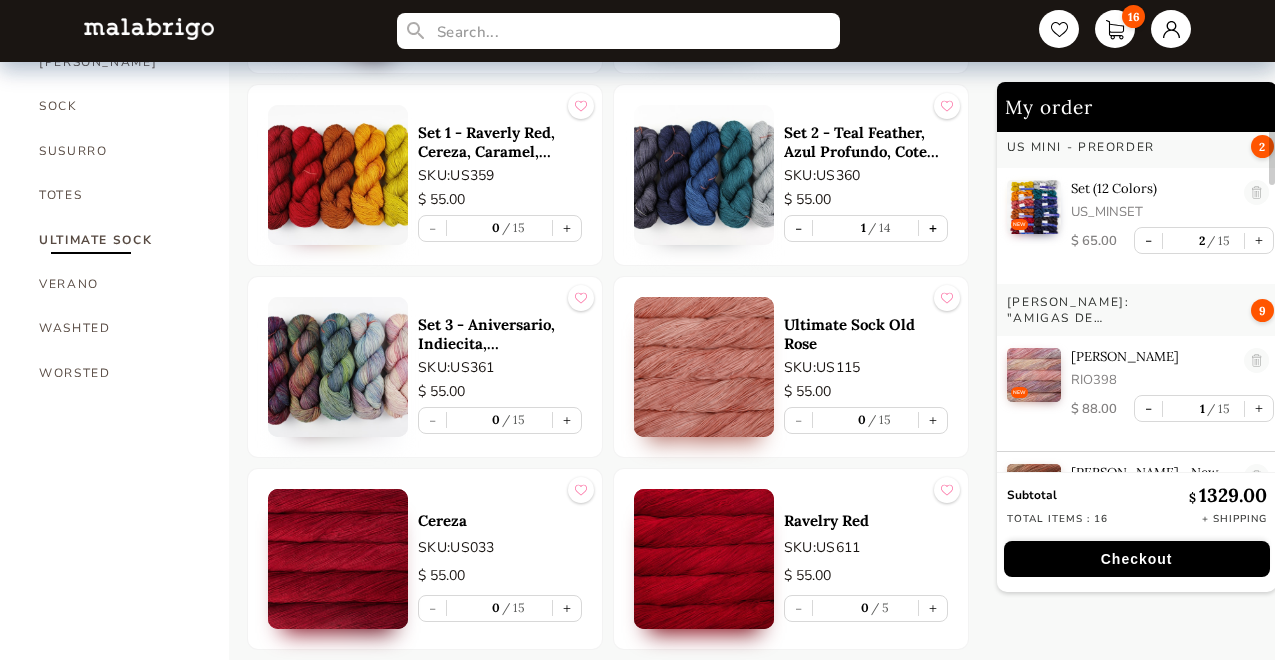 scroll, scrollTop: 1615, scrollLeft: 0, axis: vertical 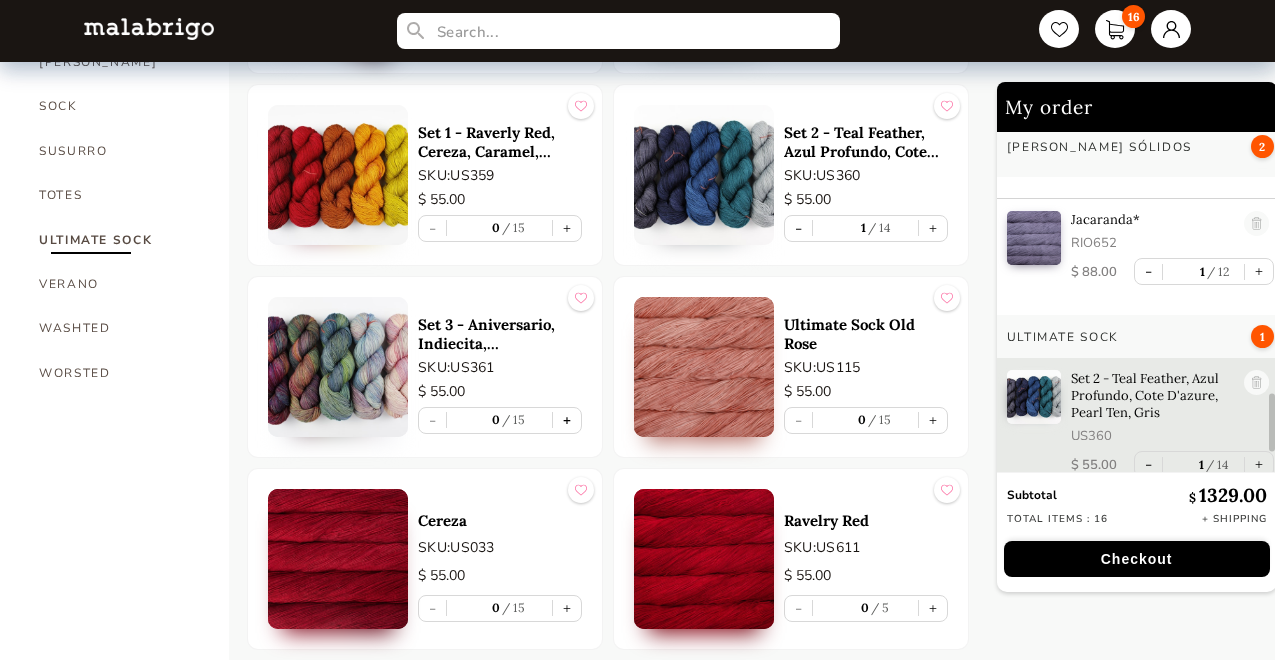 click on "+" at bounding box center [567, 420] 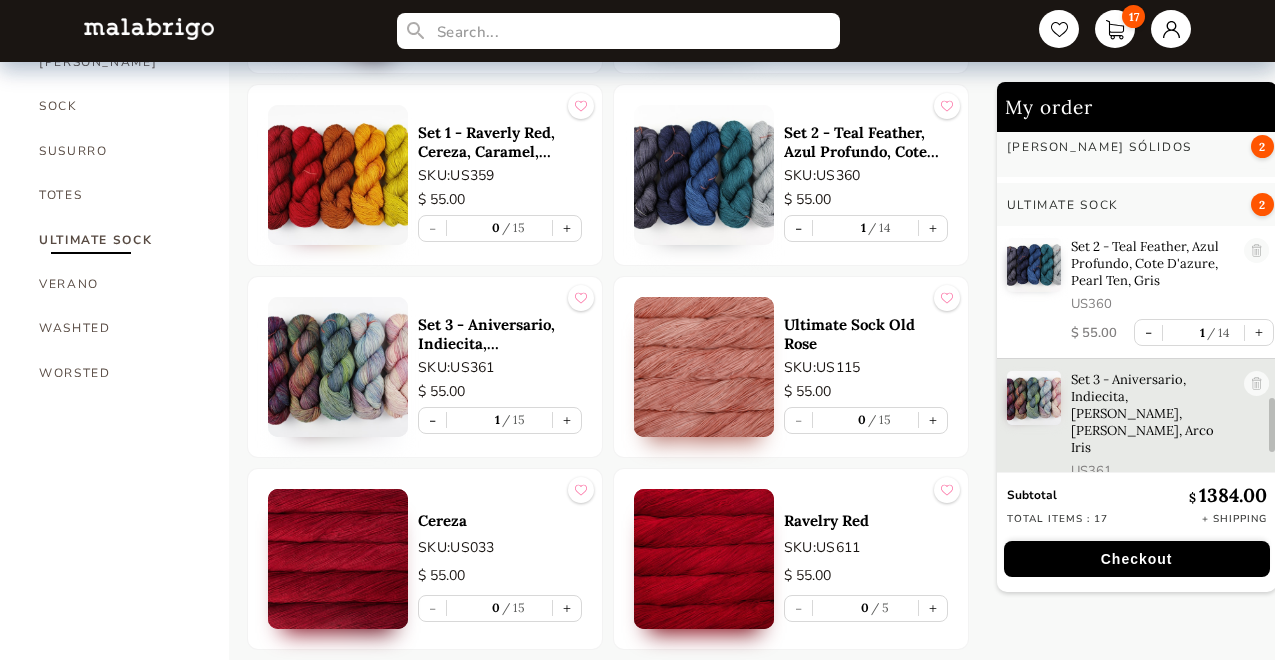 scroll, scrollTop: 1761, scrollLeft: 0, axis: vertical 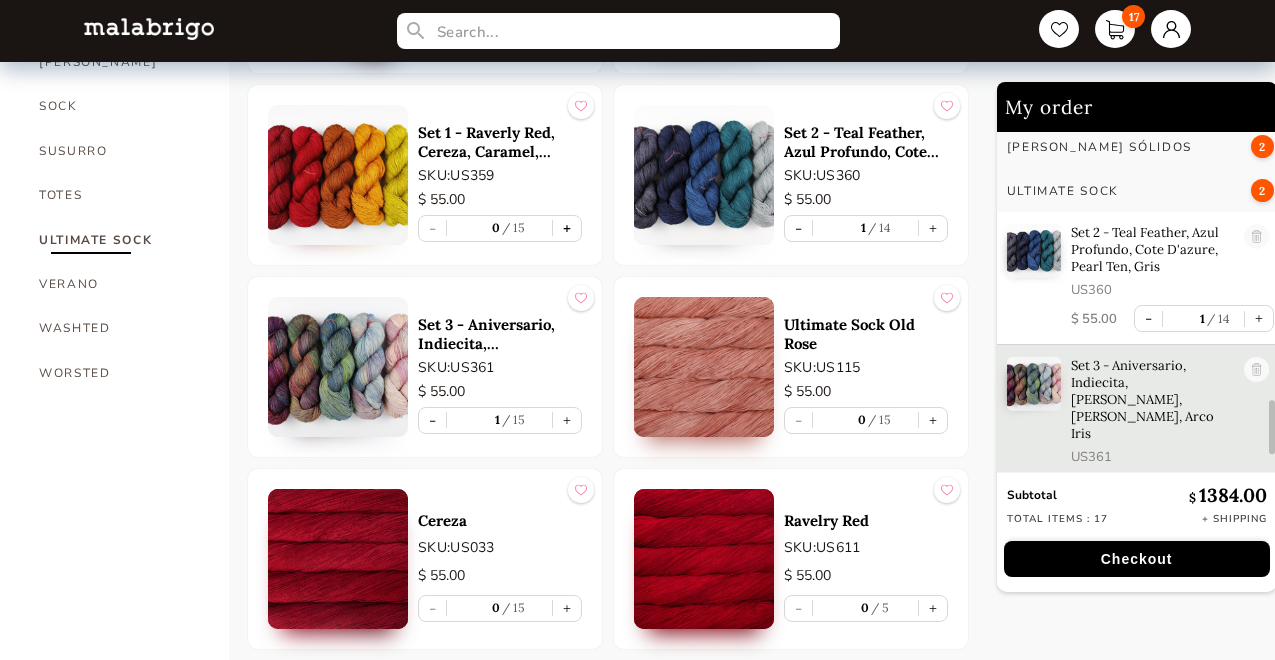 click on "+" at bounding box center [567, 228] 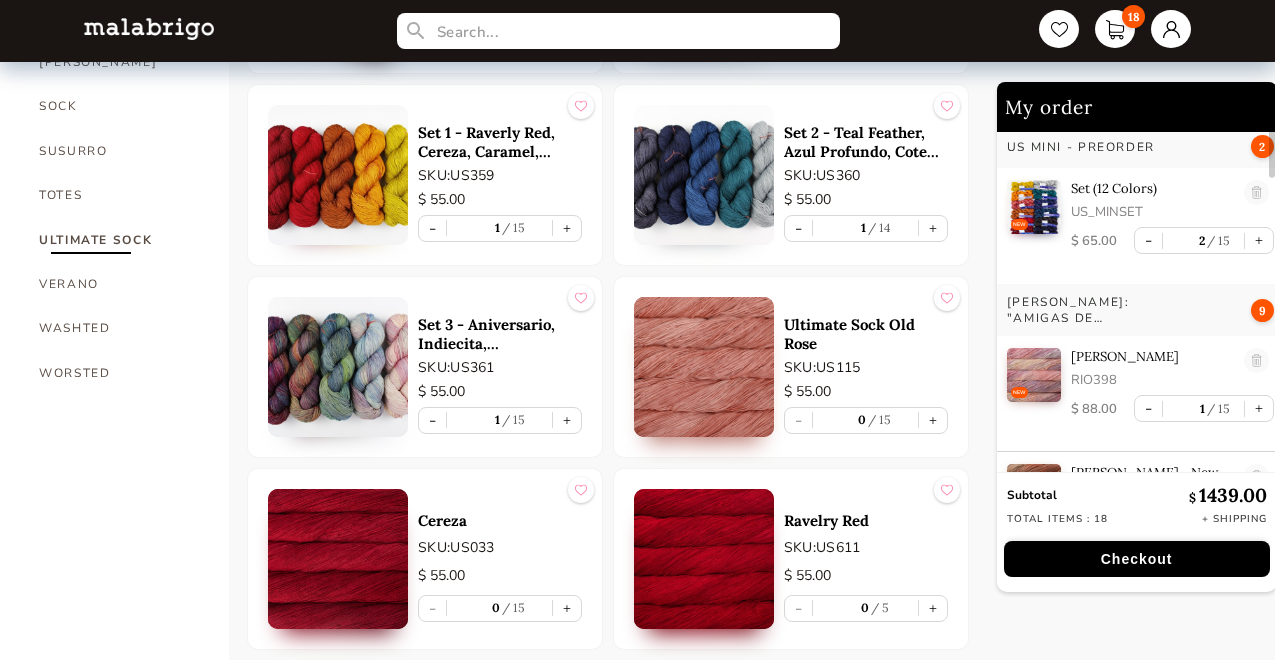 scroll, scrollTop: 0, scrollLeft: 0, axis: both 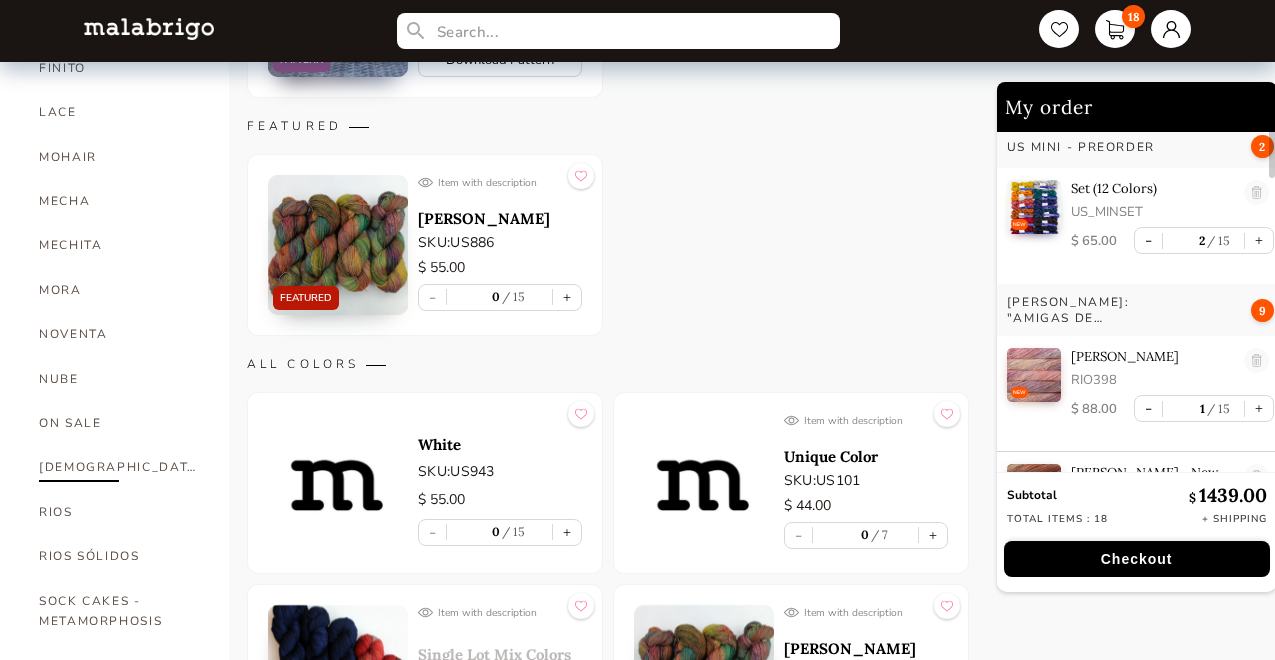 click on "[DEMOGRAPHIC_DATA]" at bounding box center (119, 467) 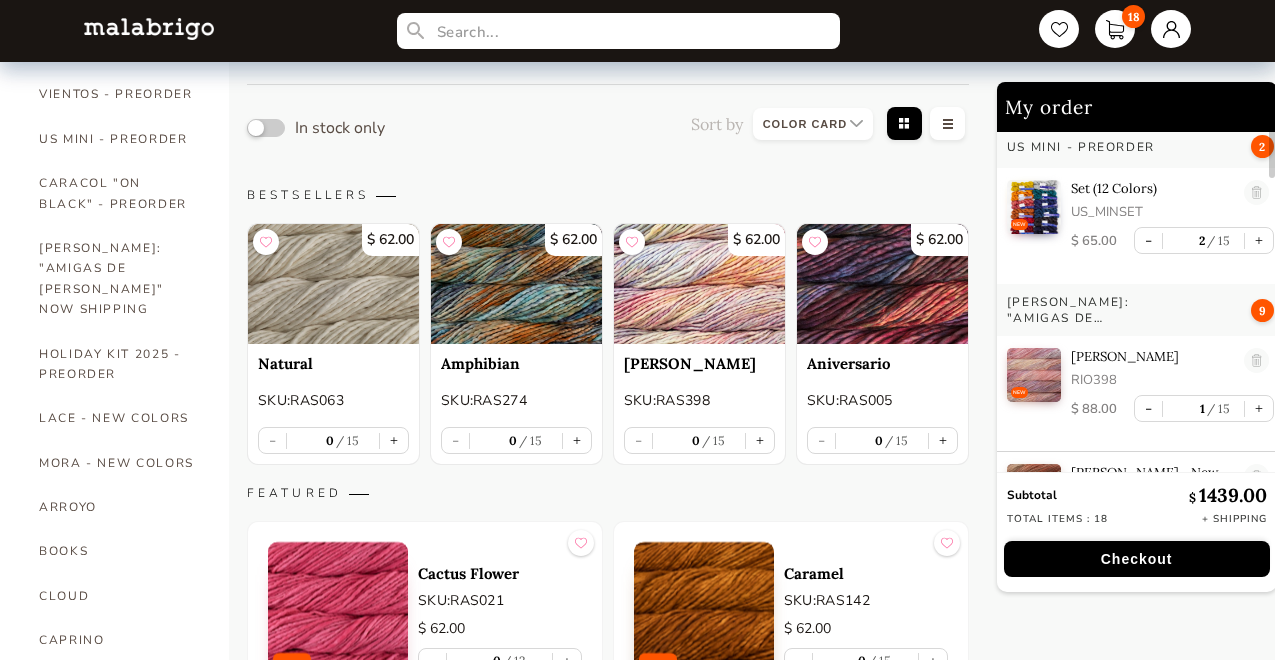 scroll, scrollTop: 122, scrollLeft: 0, axis: vertical 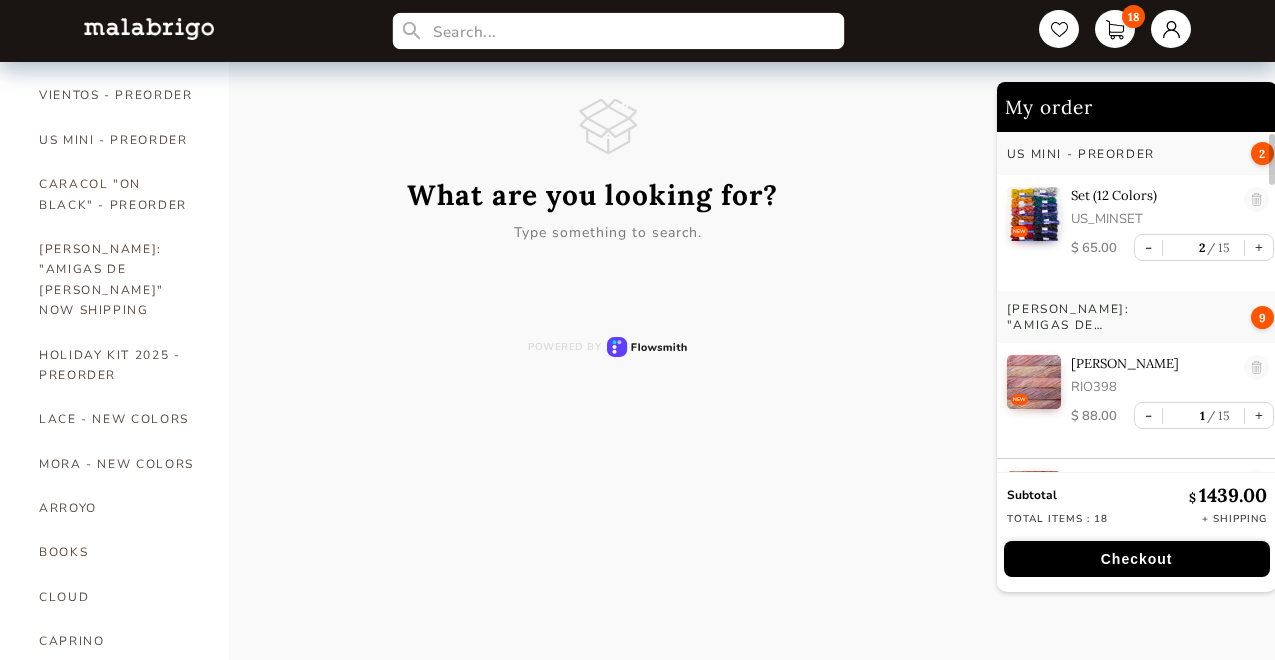 click at bounding box center (619, 31) 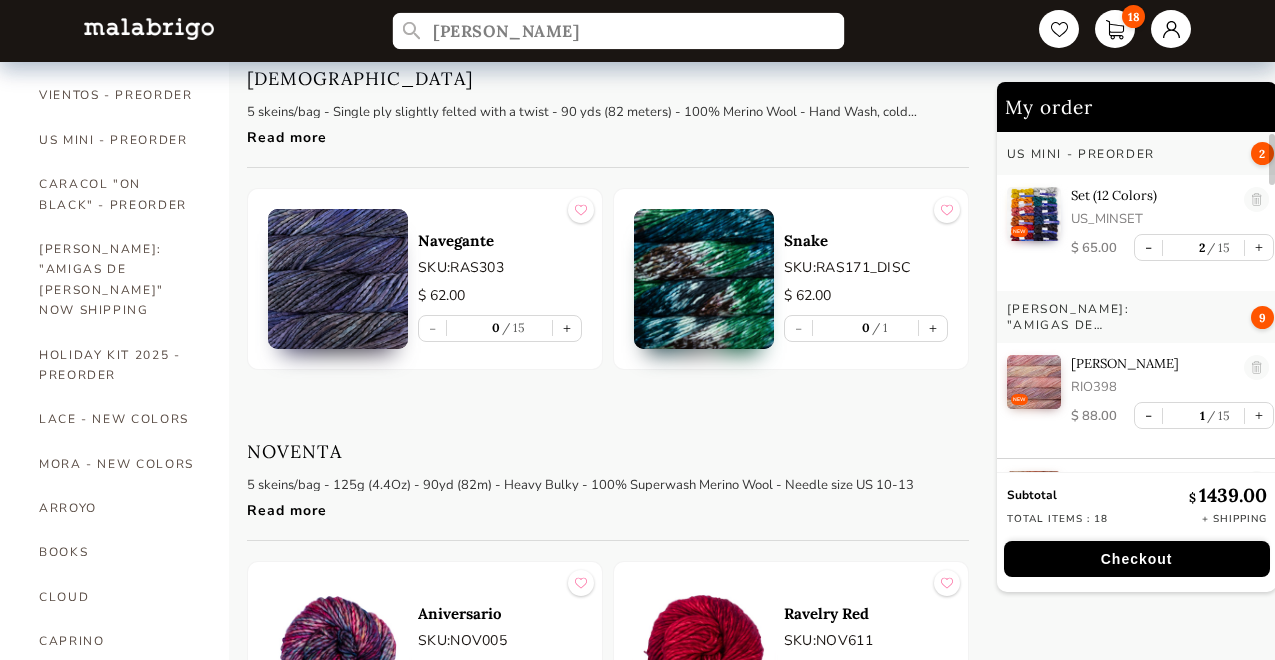 type on "[PERSON_NAME]" 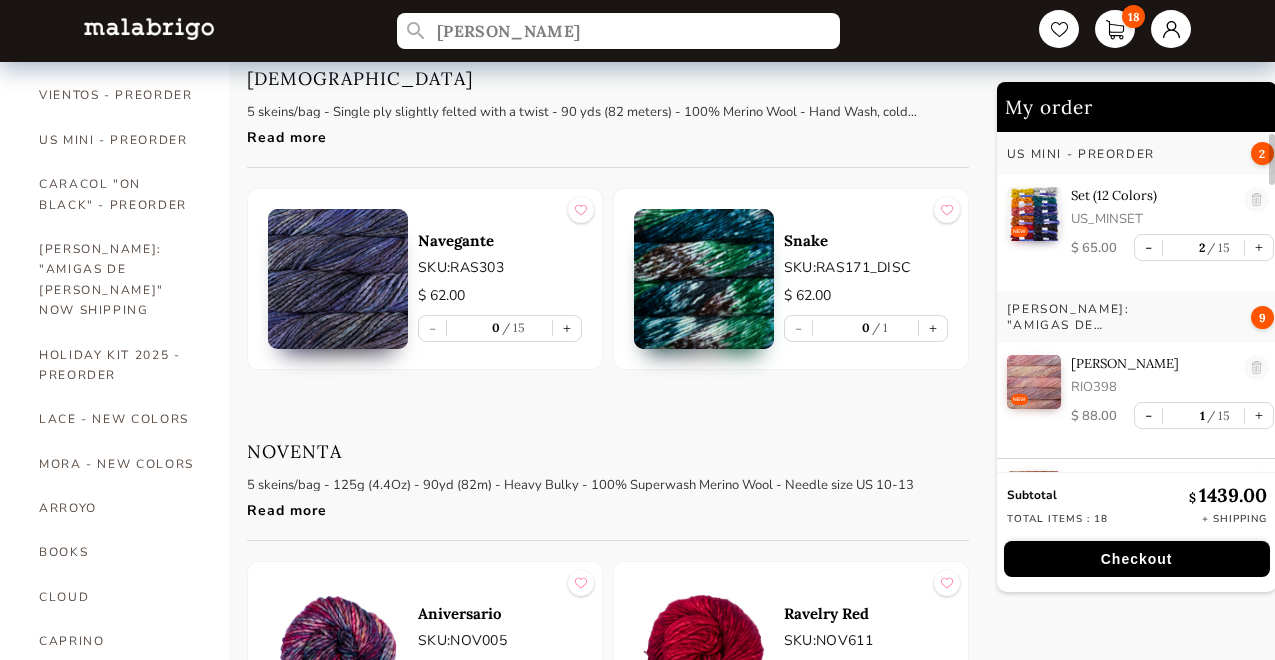 click at bounding box center [338, 279] 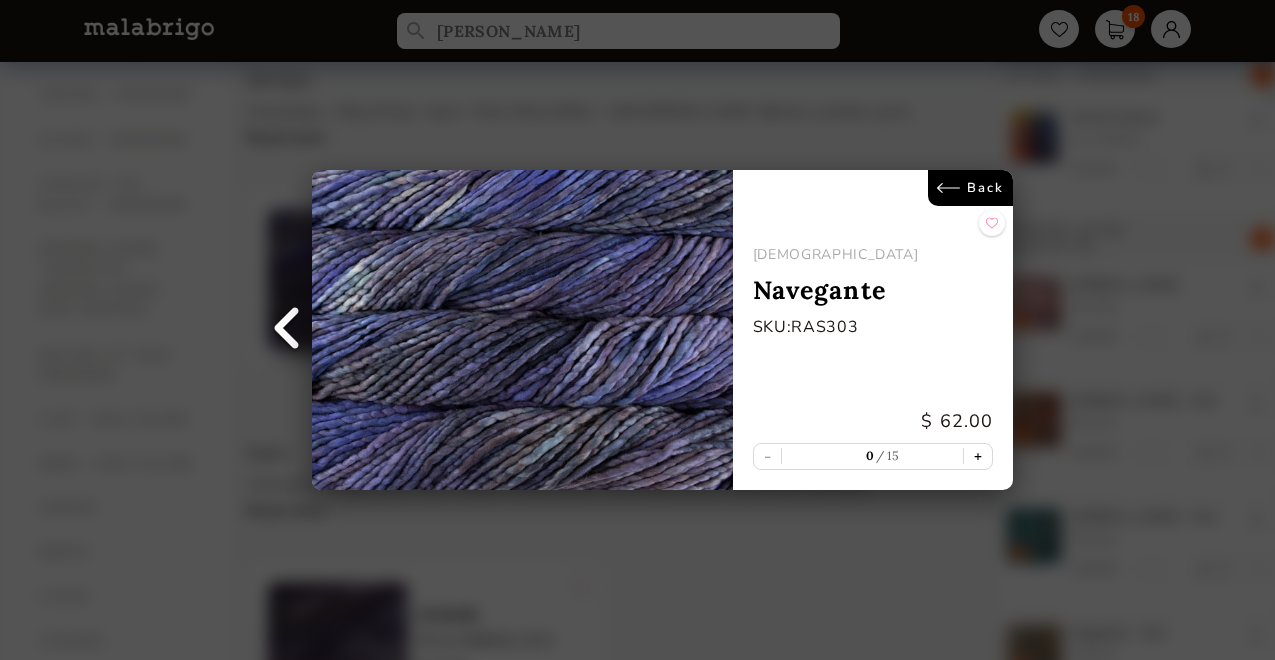 click on "+" at bounding box center [978, 456] 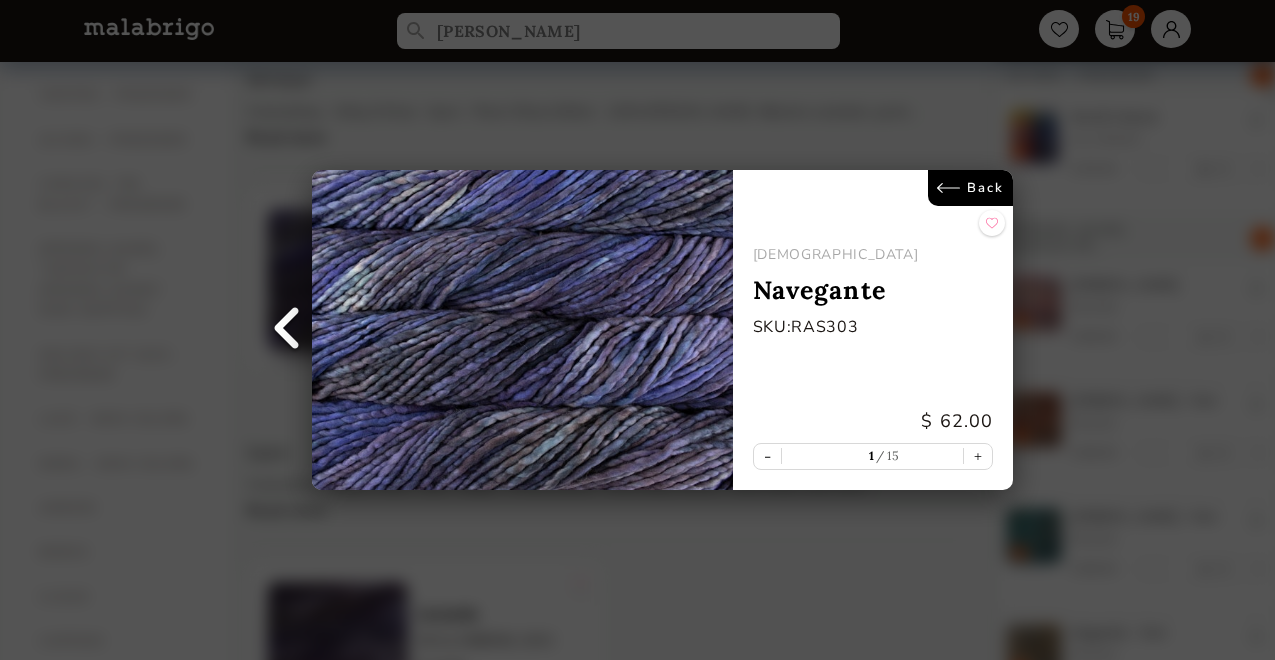 click on "Back RASTA Navegante SKU:  RAS303 $   62.00 - 1 15 +" at bounding box center [637, 330] 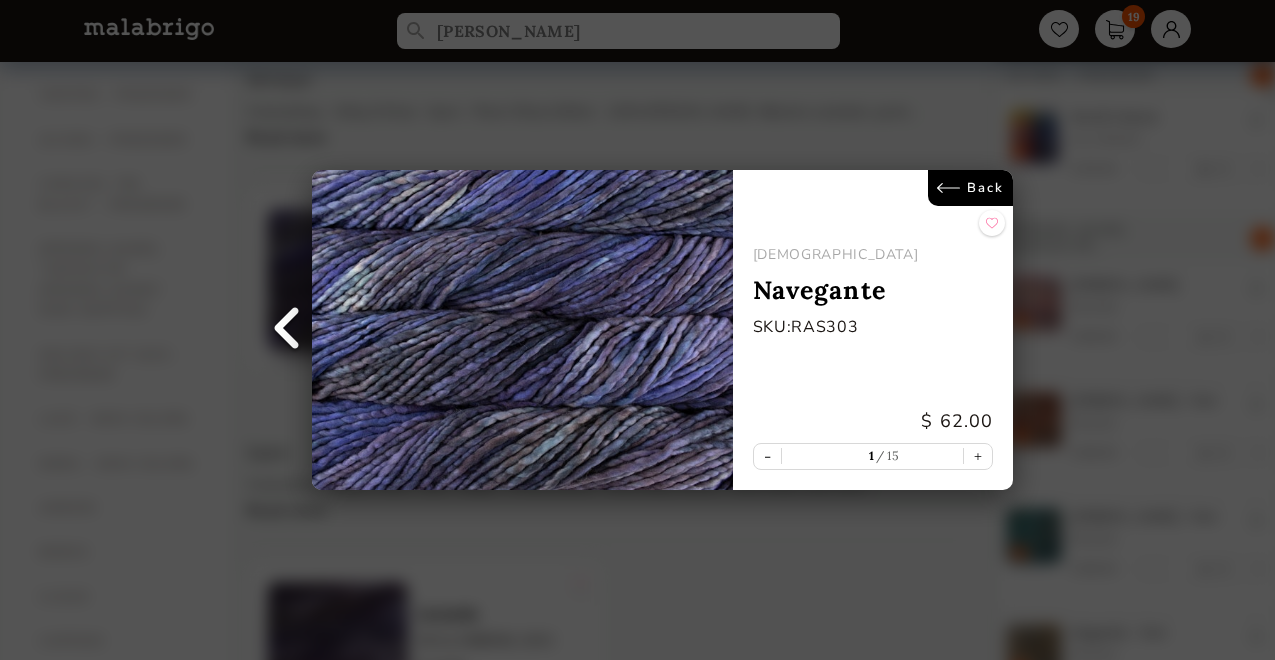 click on "Back" at bounding box center [970, 188] 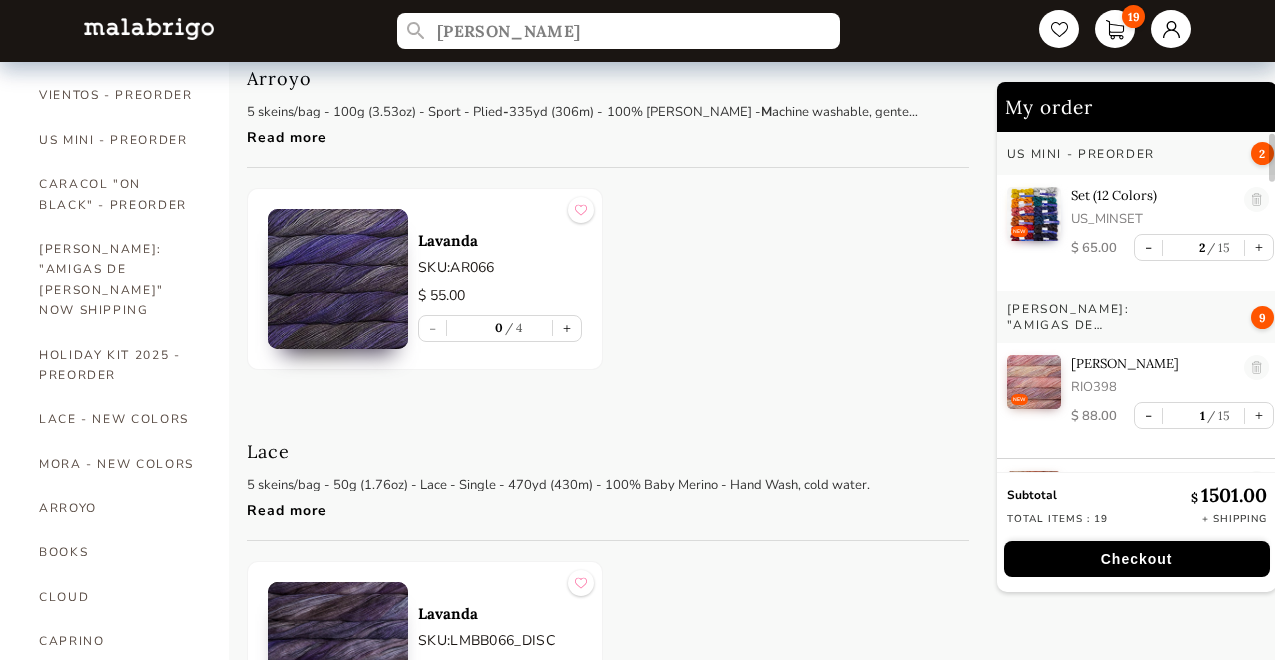 scroll, scrollTop: 0, scrollLeft: 0, axis: both 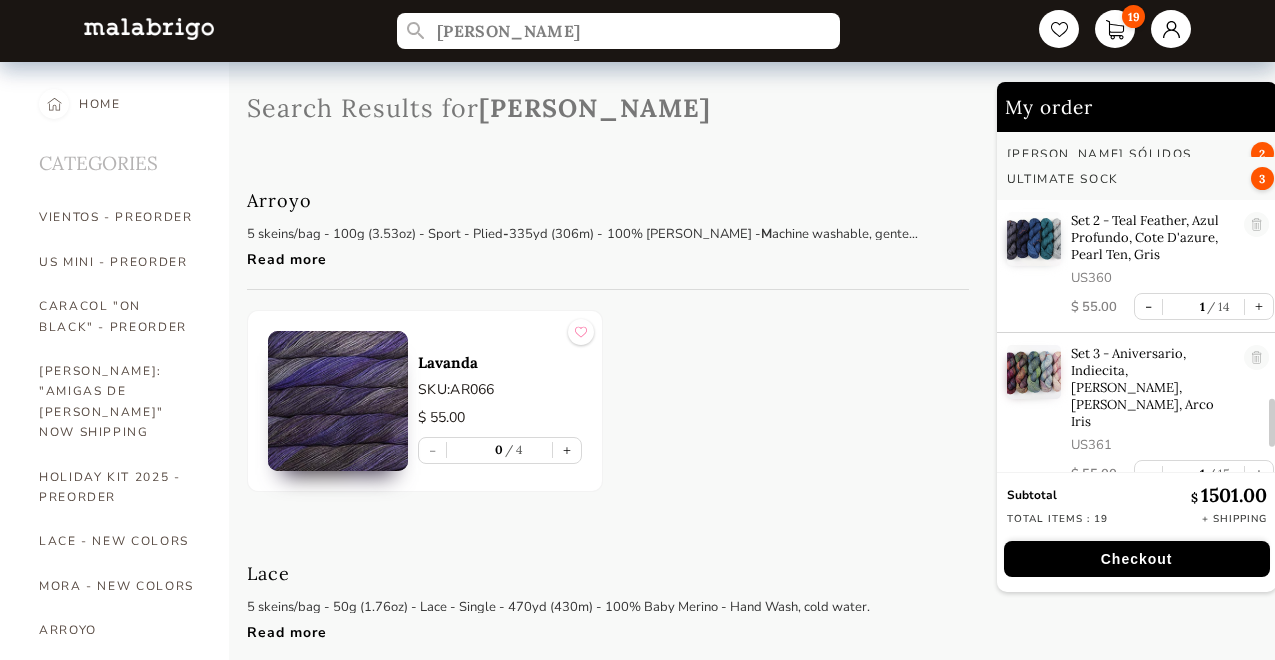 click on "Checkout" at bounding box center (1137, 559) 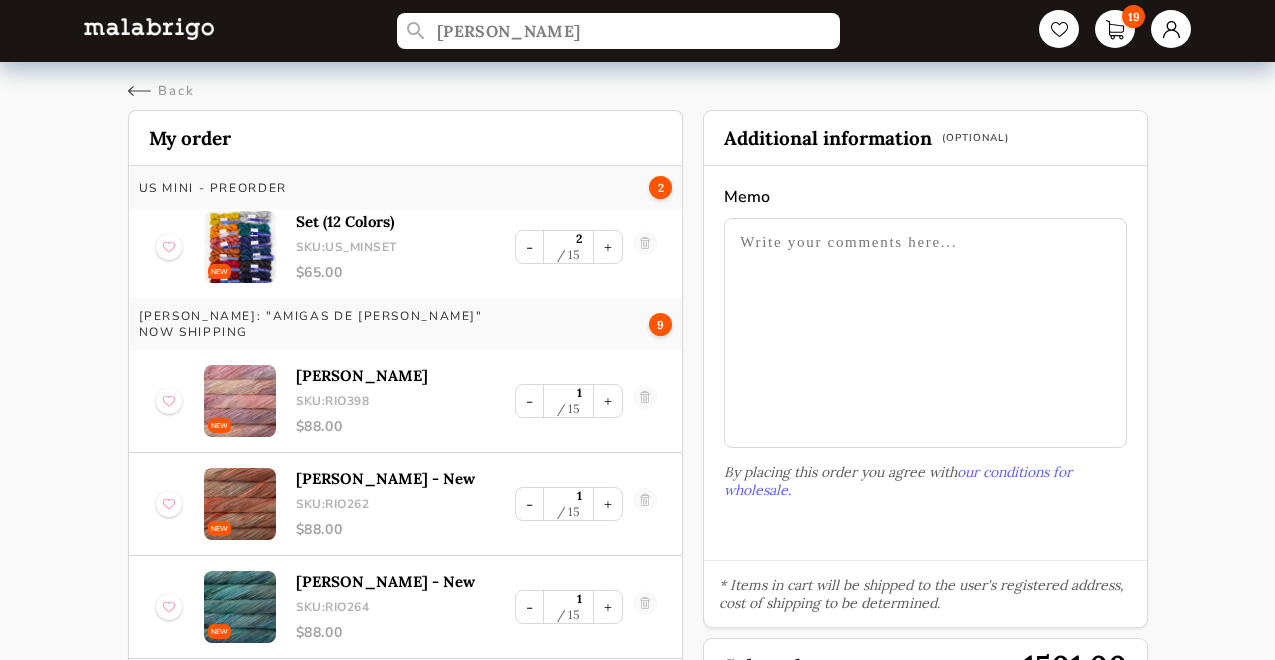 scroll, scrollTop: 1, scrollLeft: 0, axis: vertical 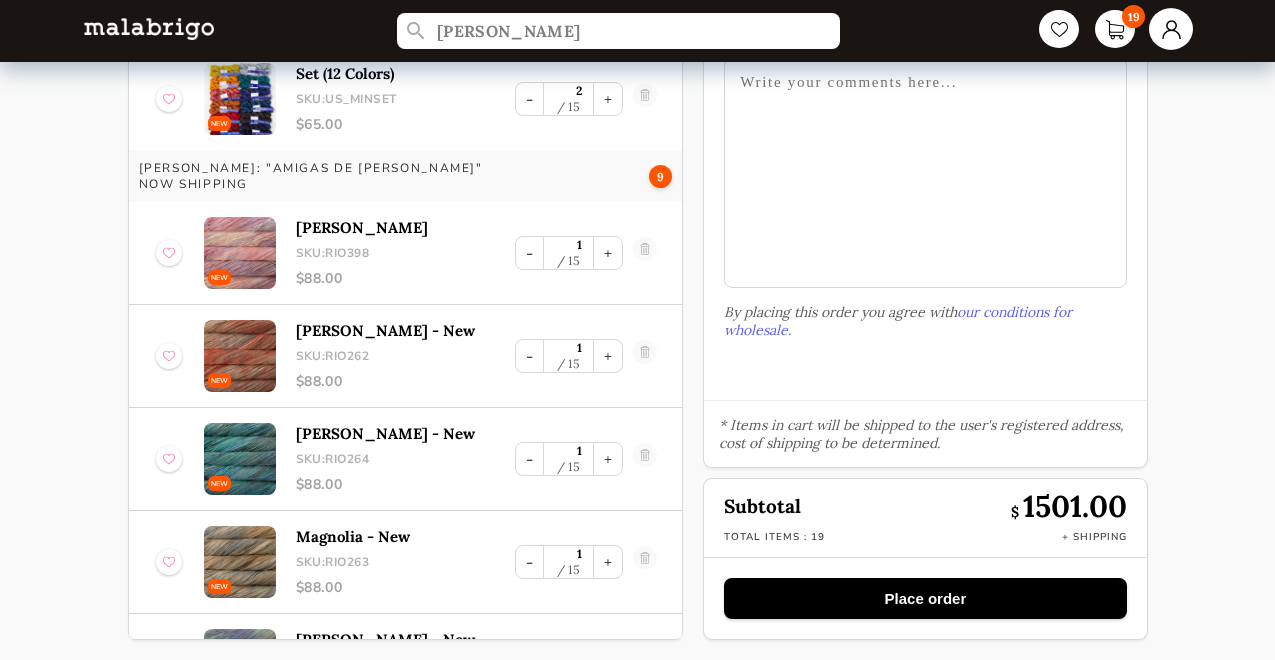click at bounding box center [1171, 29] 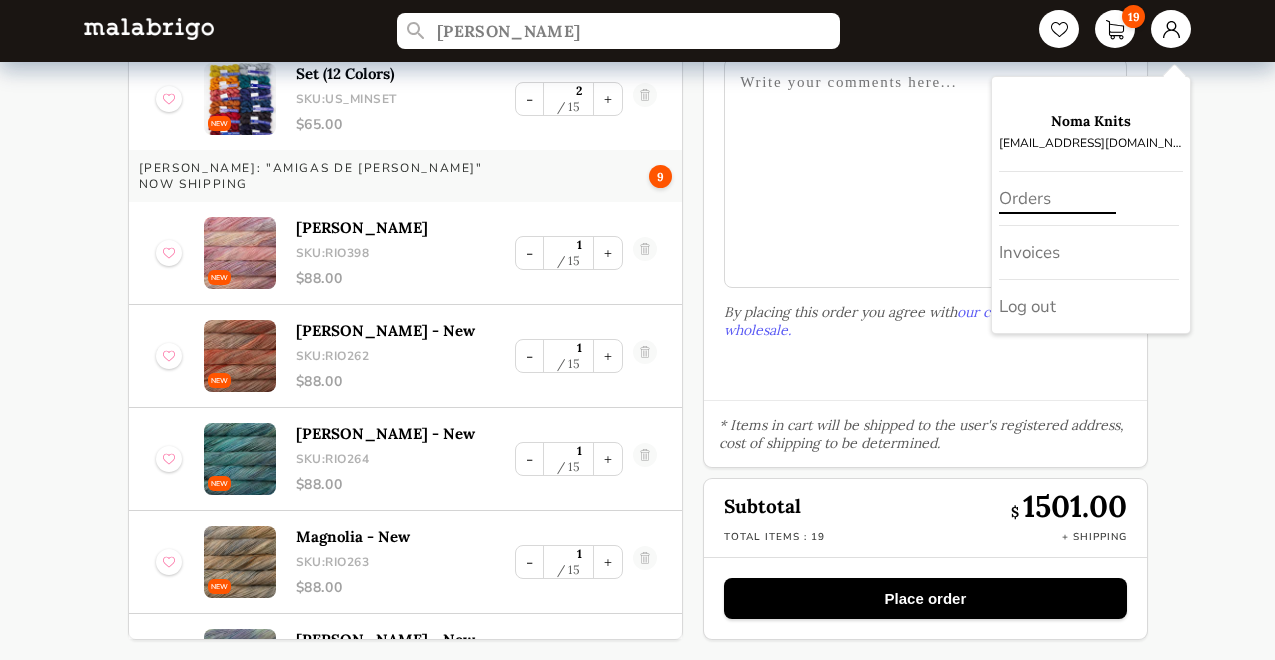 click on "Orders" at bounding box center (1089, 199) 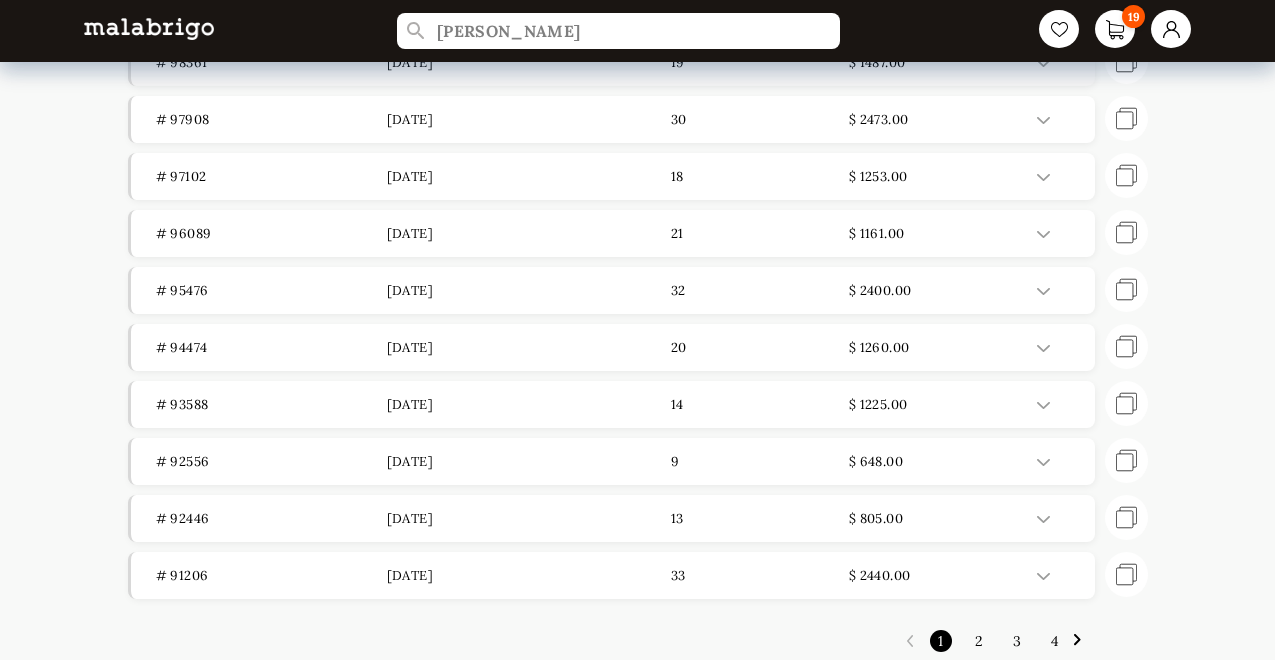 scroll, scrollTop: 178, scrollLeft: 0, axis: vertical 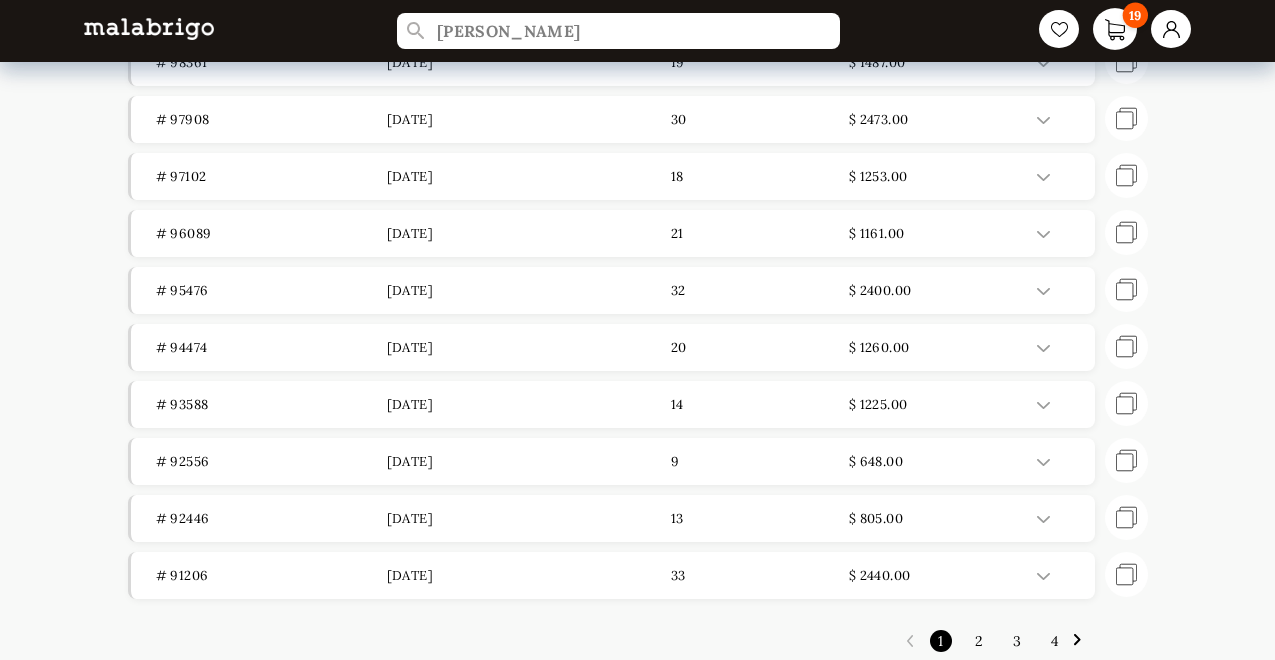 click on "19" at bounding box center (1115, 29) 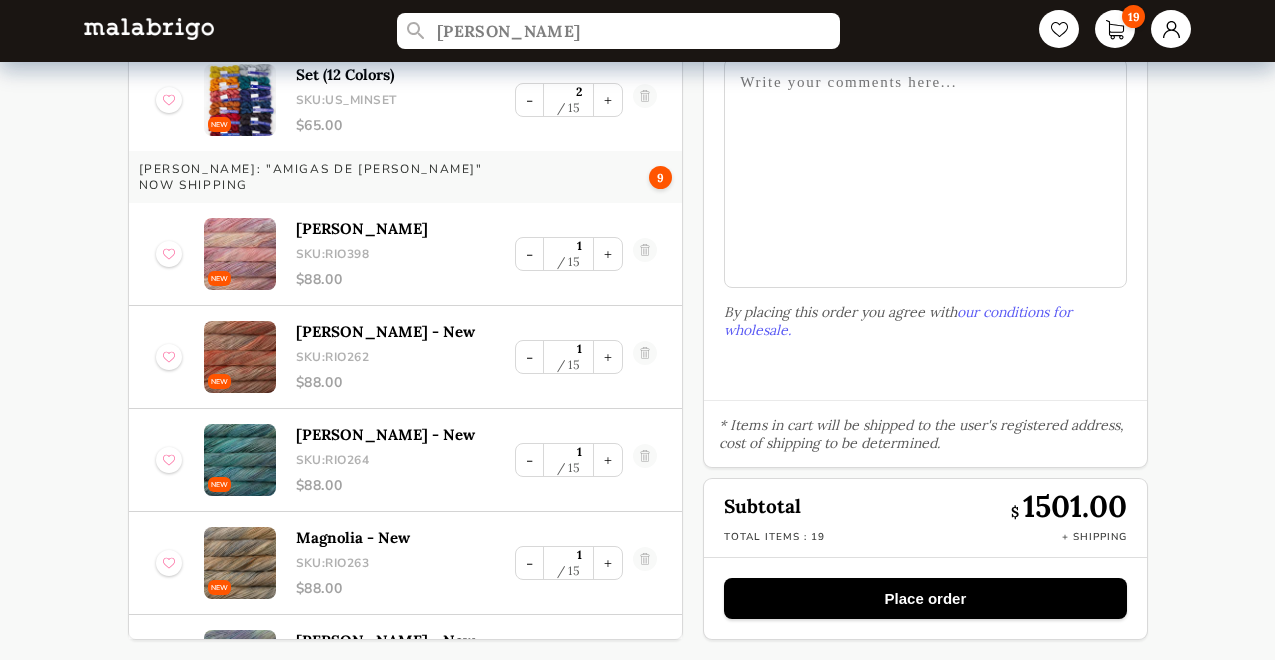 scroll, scrollTop: 160, scrollLeft: 0, axis: vertical 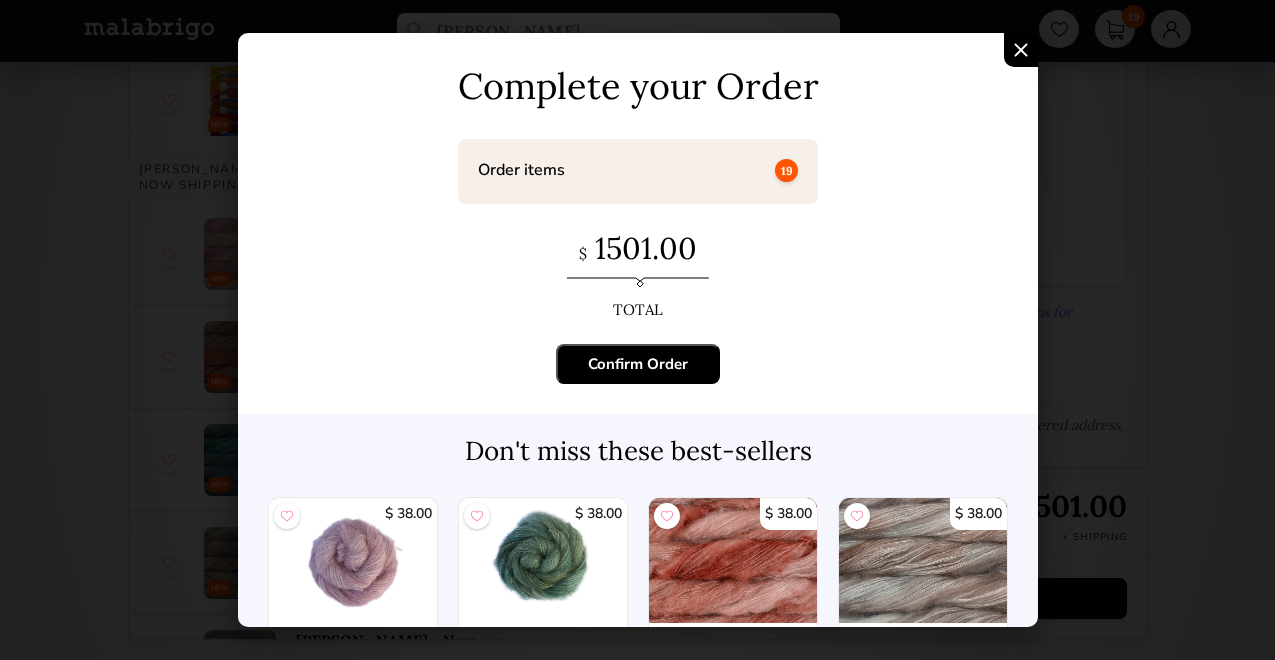 click on "Confirm Order" at bounding box center (638, 364) 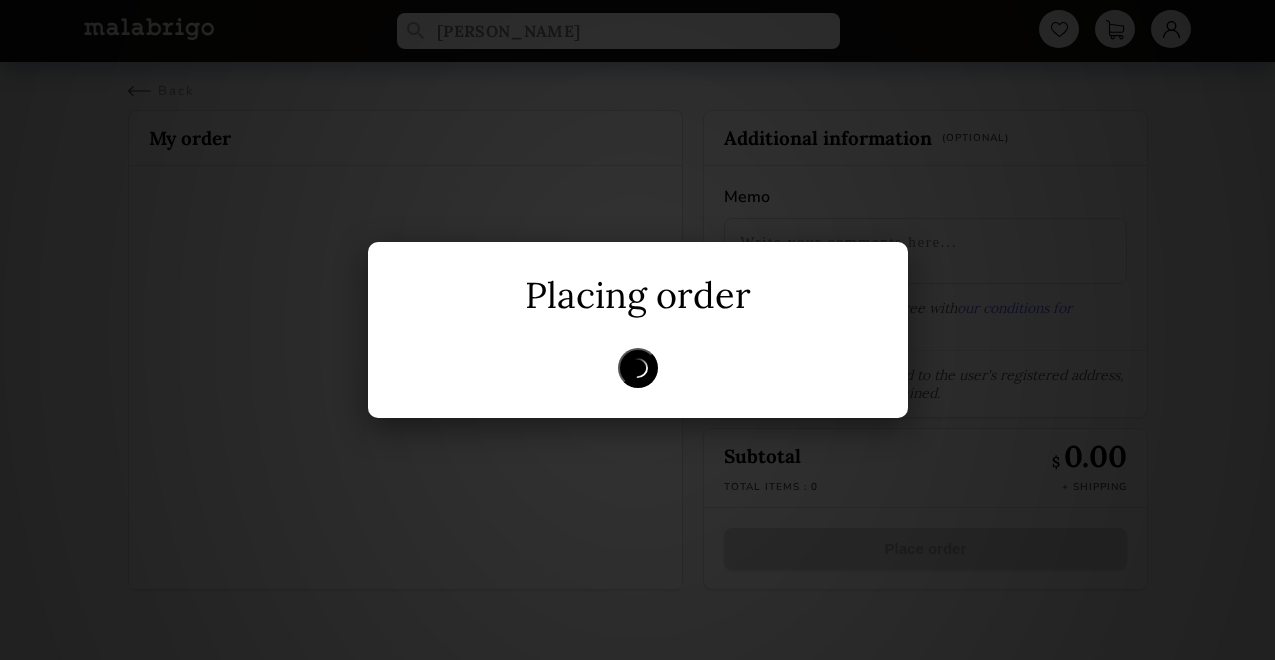 scroll, scrollTop: 0, scrollLeft: 0, axis: both 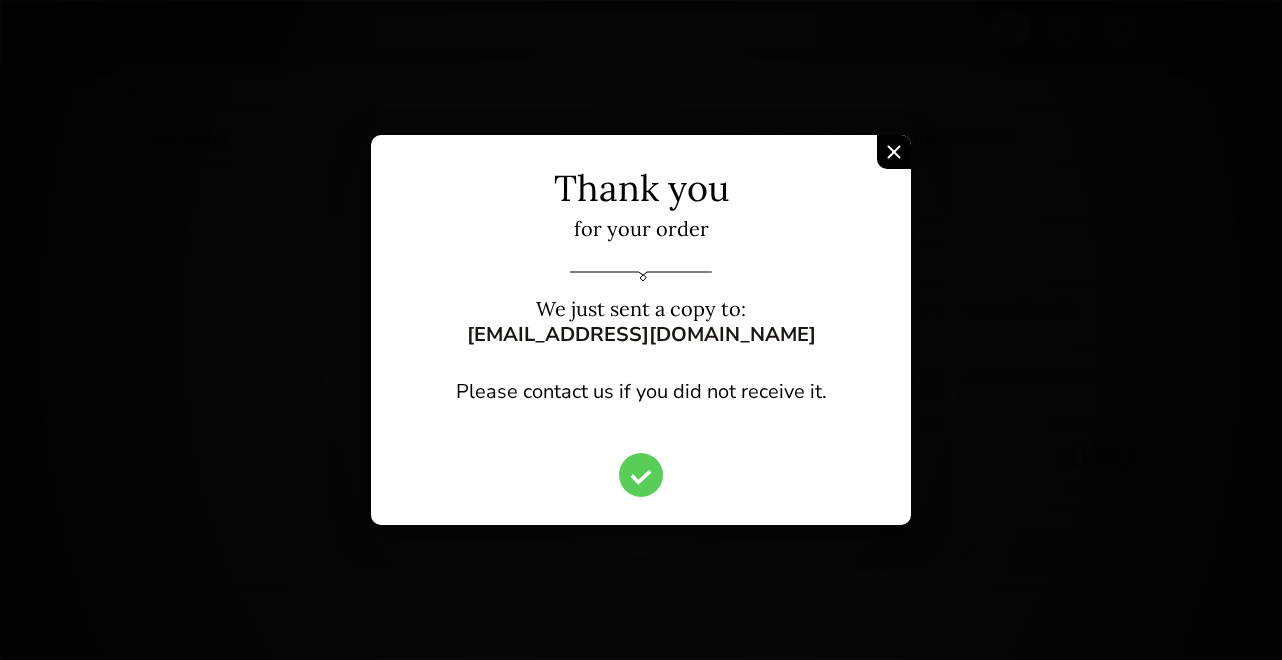 click at bounding box center [894, 152] 